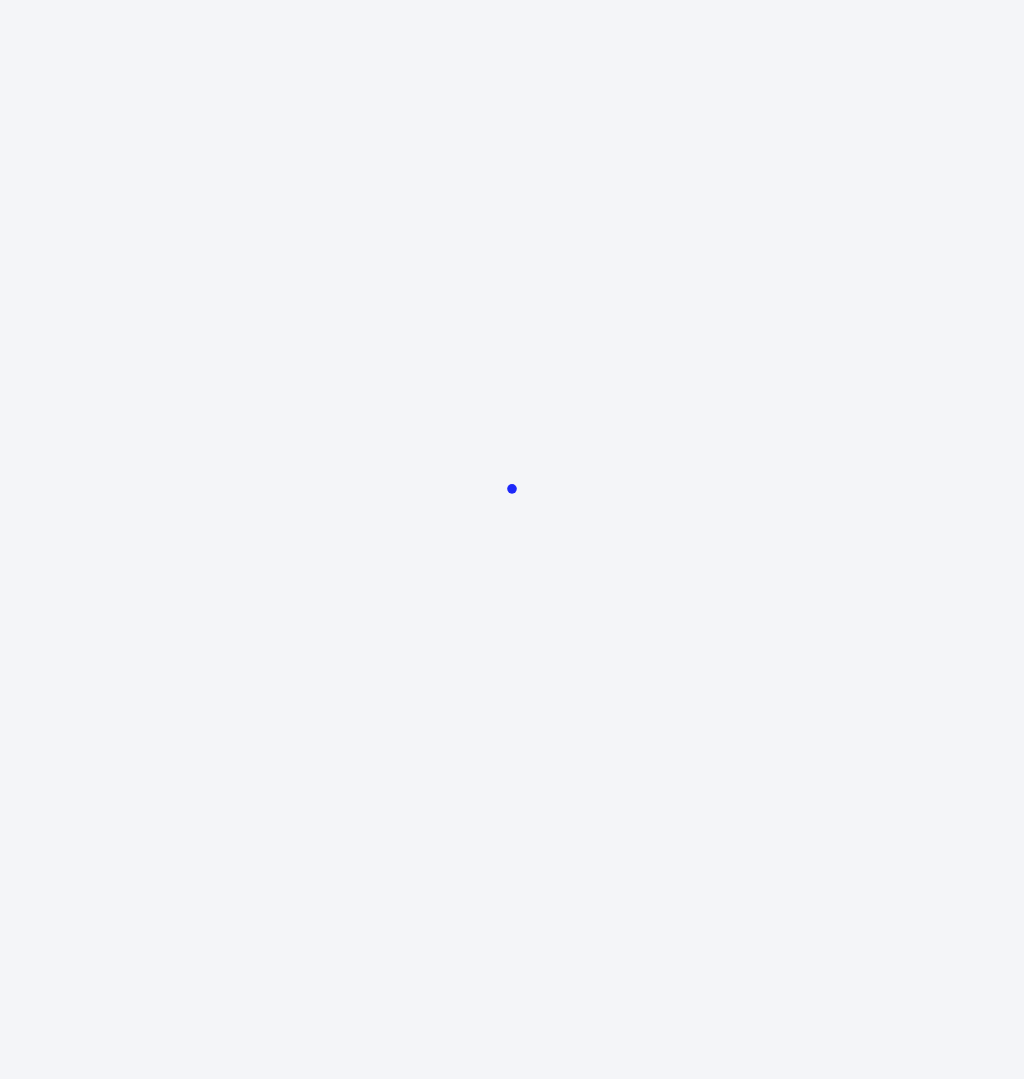 scroll, scrollTop: 0, scrollLeft: 0, axis: both 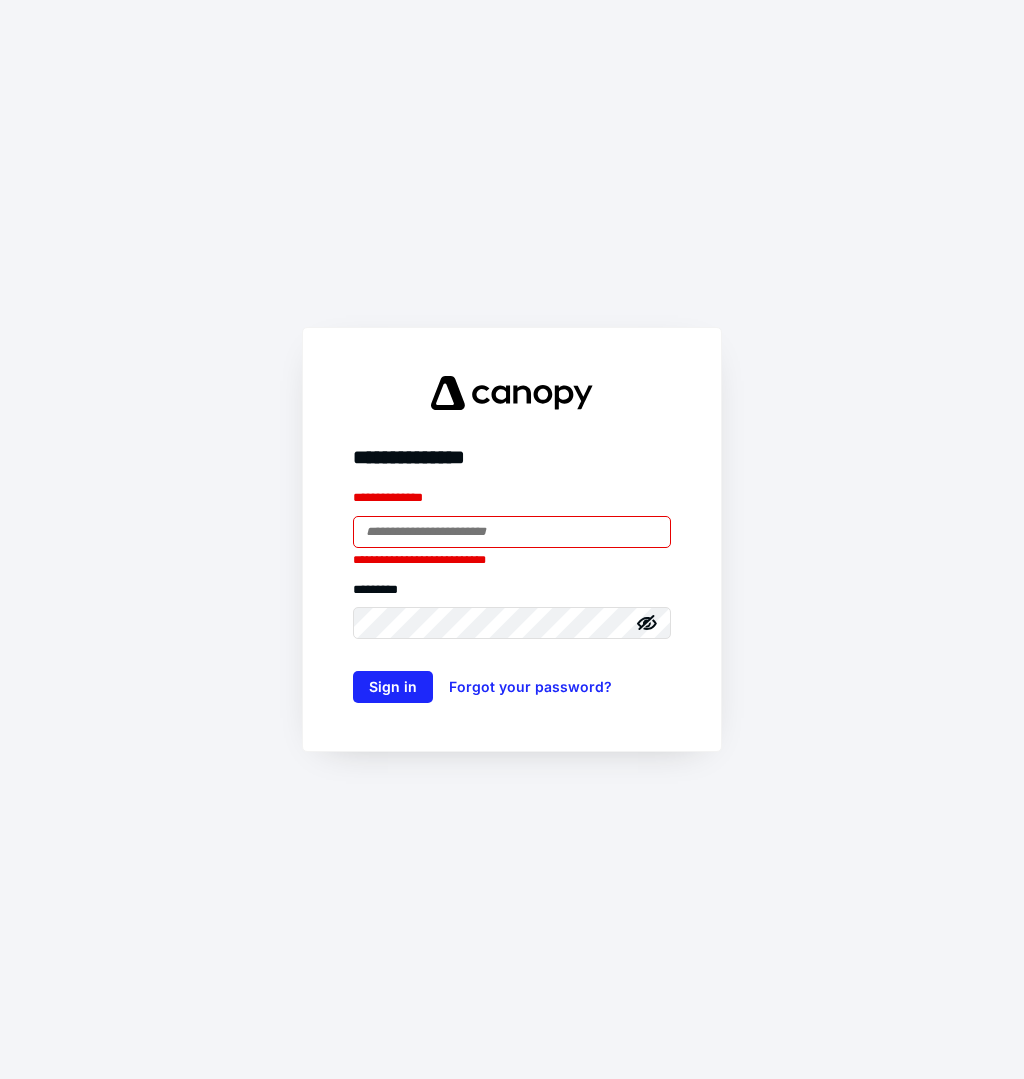 type on "**********" 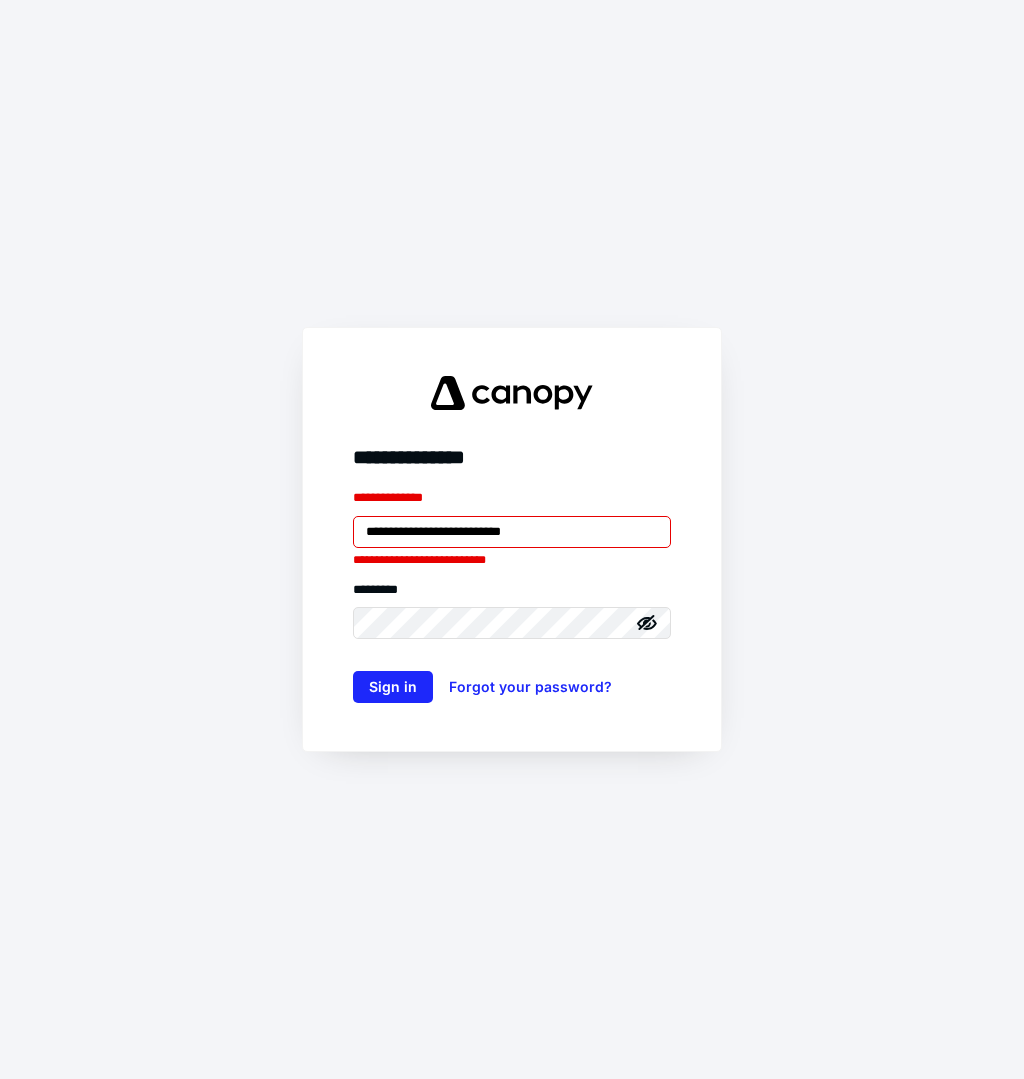 click on "**********" at bounding box center [512, 539] 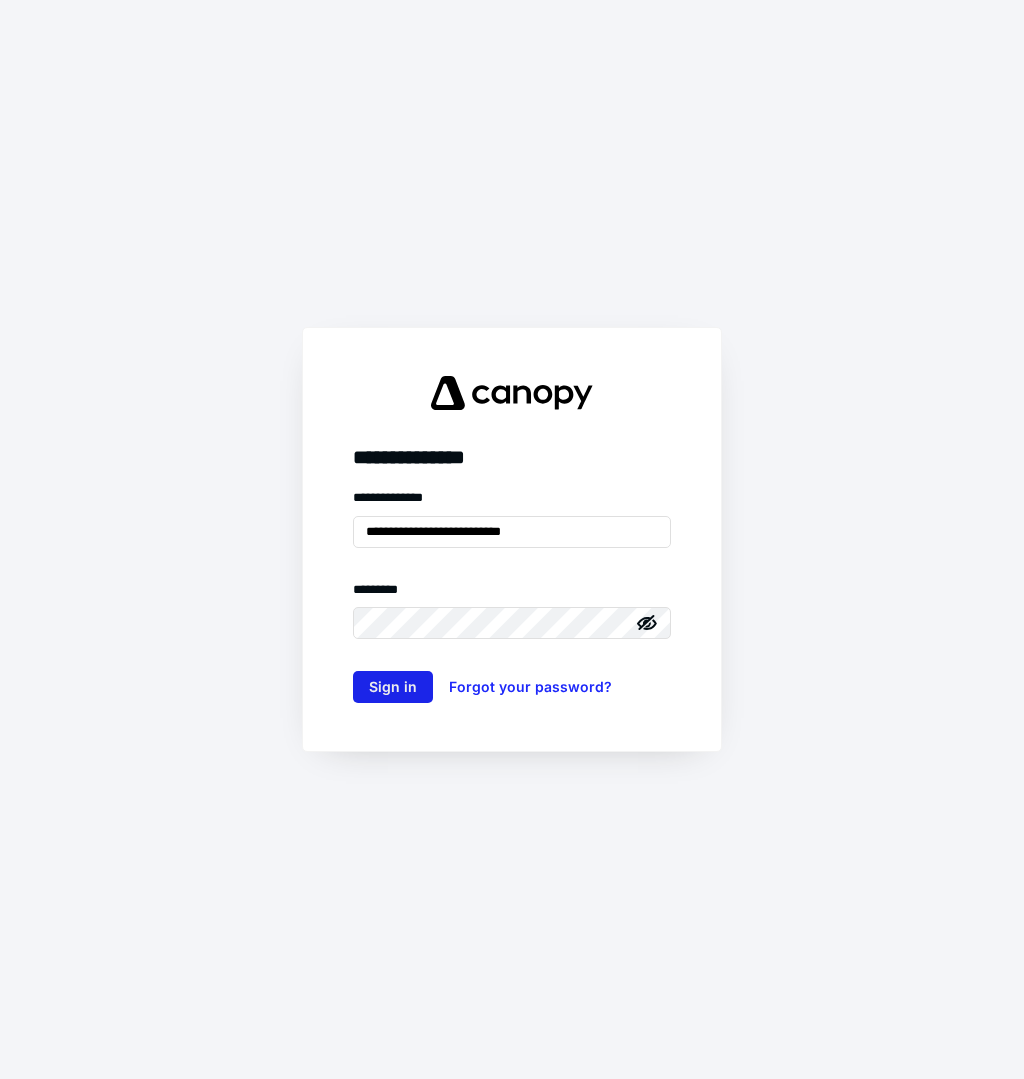 click on "Sign in" at bounding box center (393, 687) 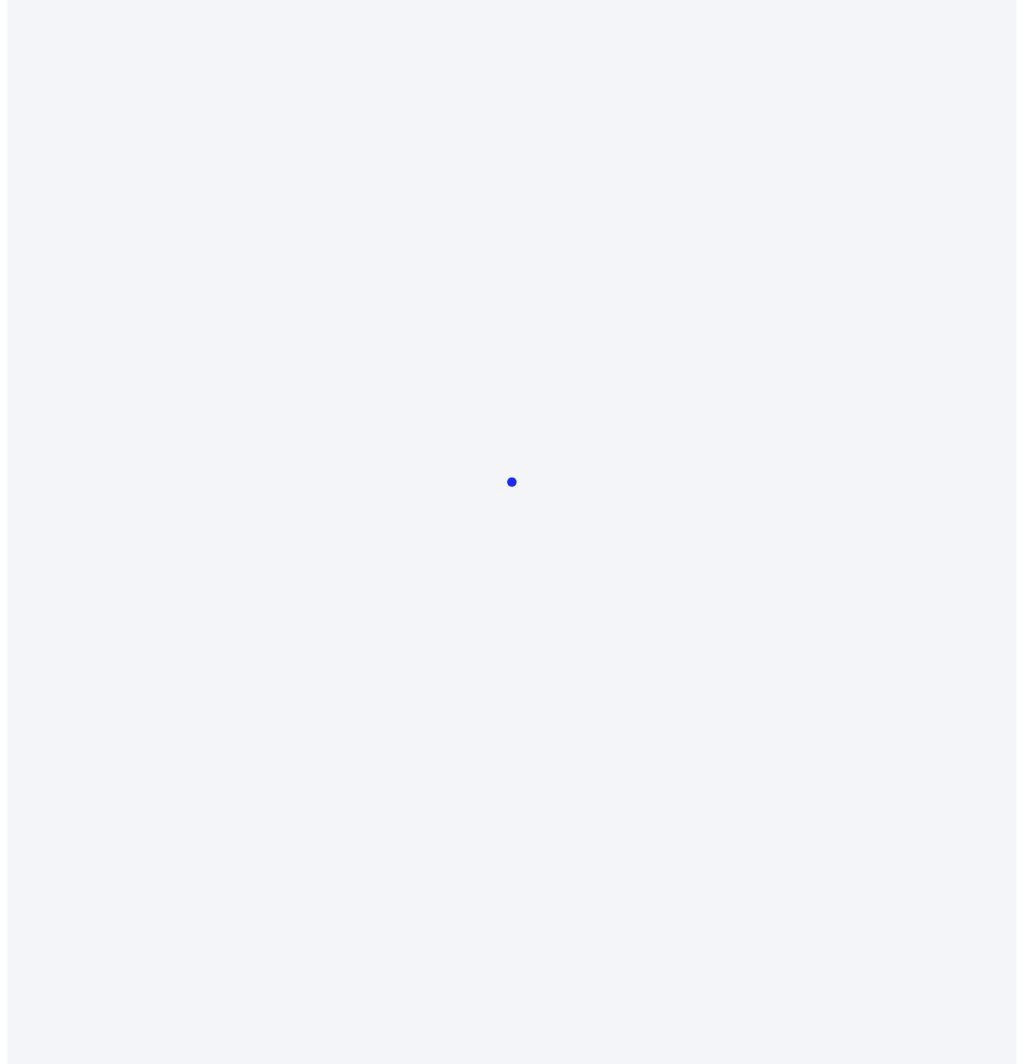 scroll, scrollTop: 0, scrollLeft: 0, axis: both 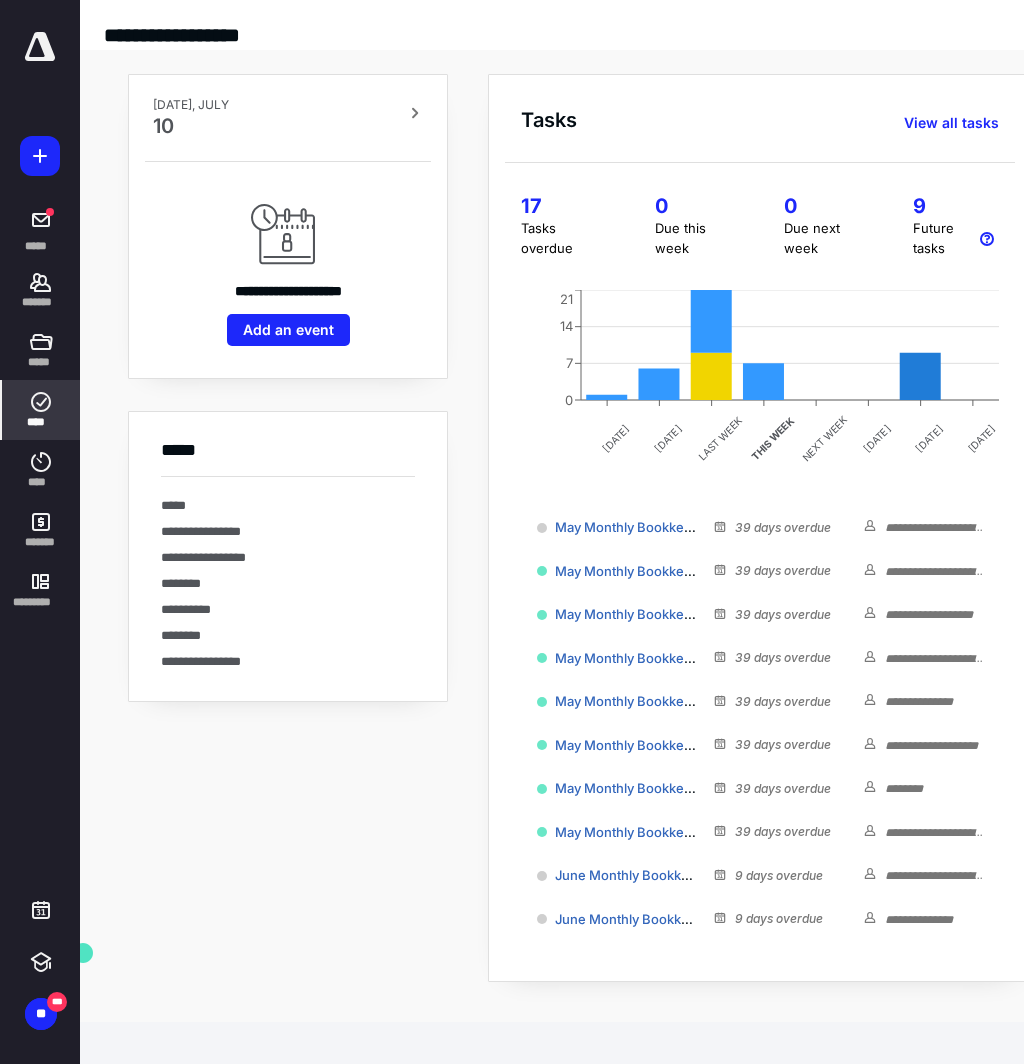 click 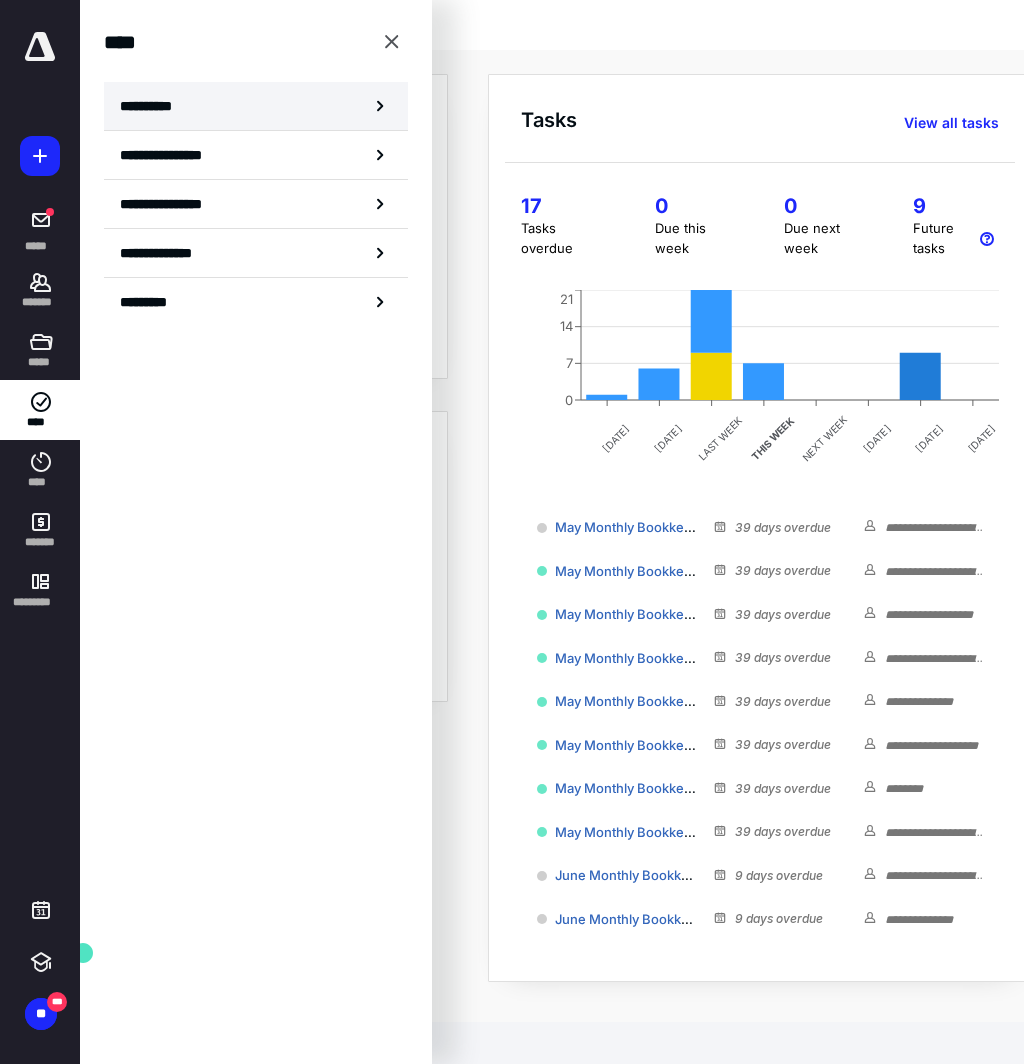 click on "**********" at bounding box center [256, 106] 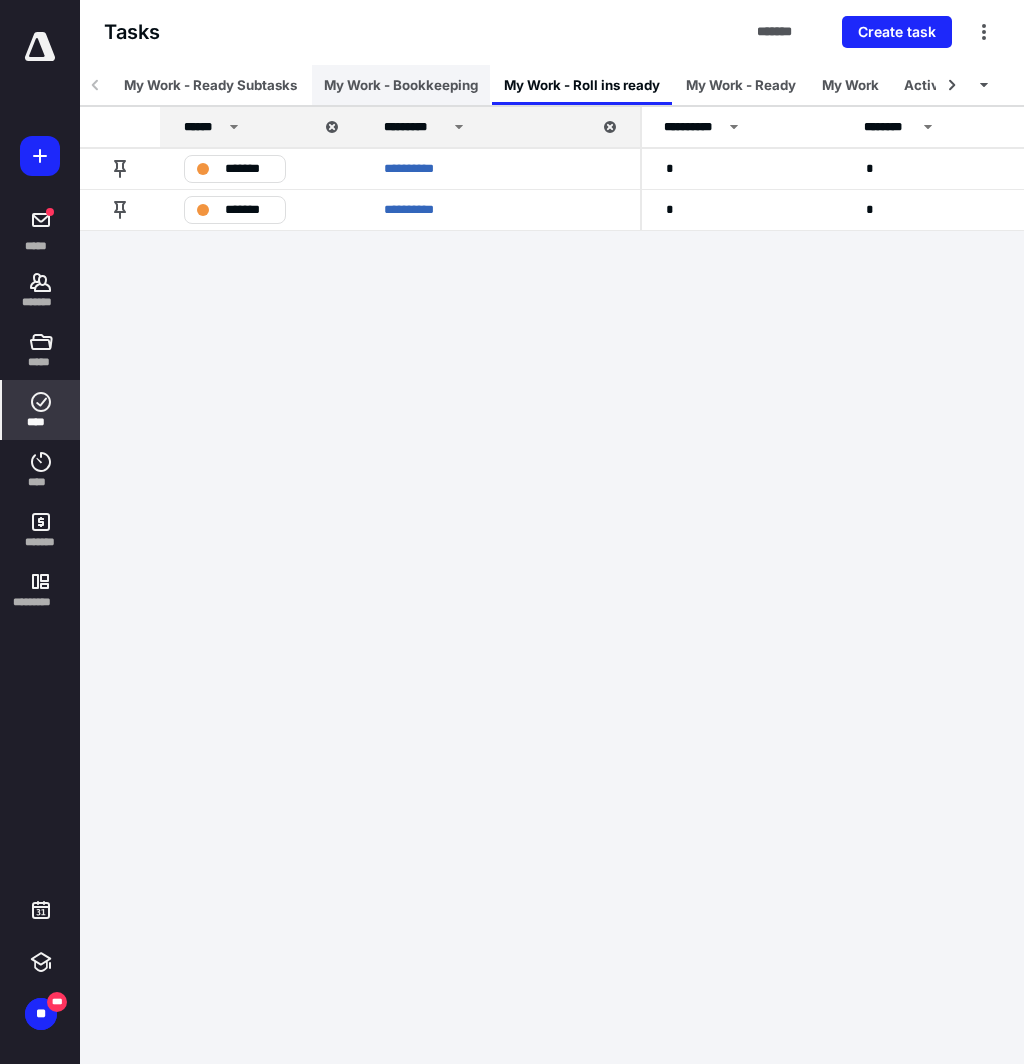 click on "My Work - Bookkeeping" at bounding box center [401, 85] 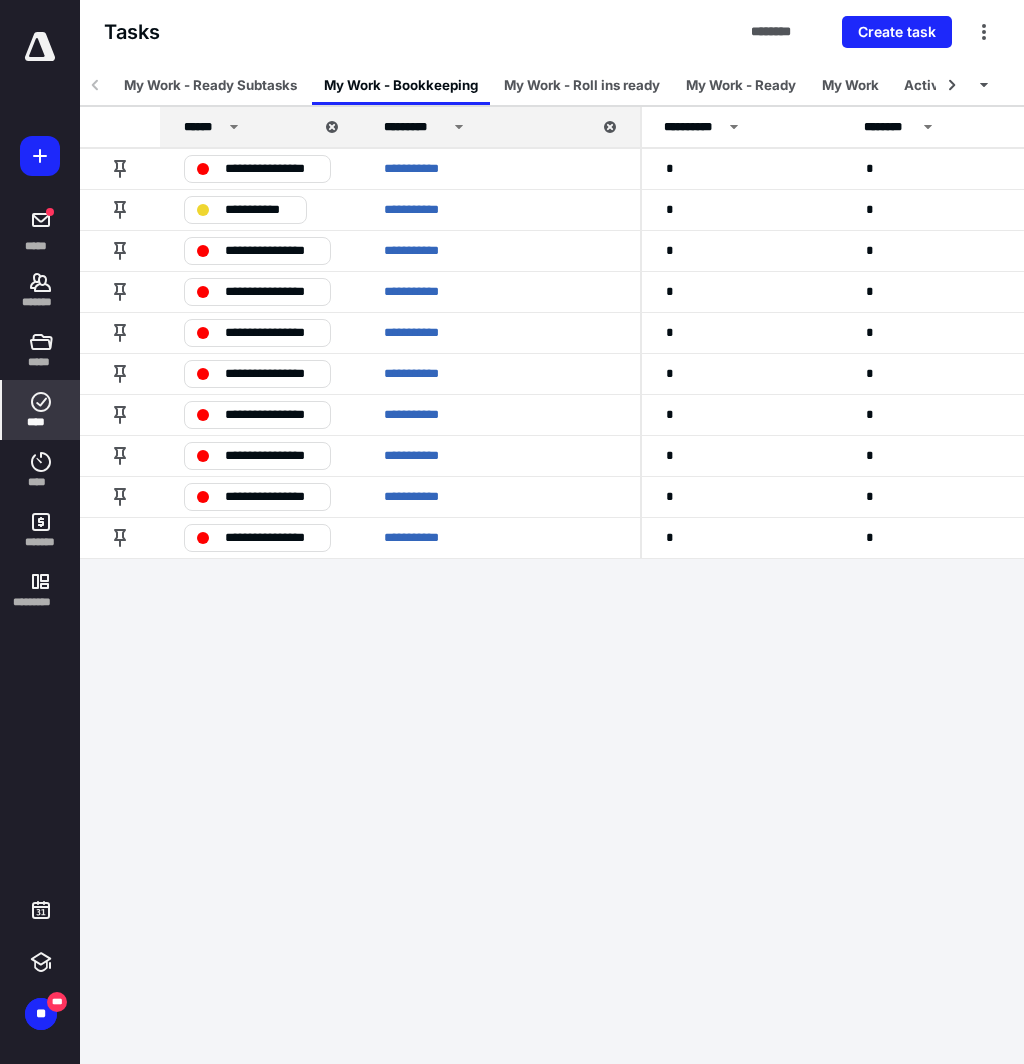 click on "**********" at bounding box center [512, 532] 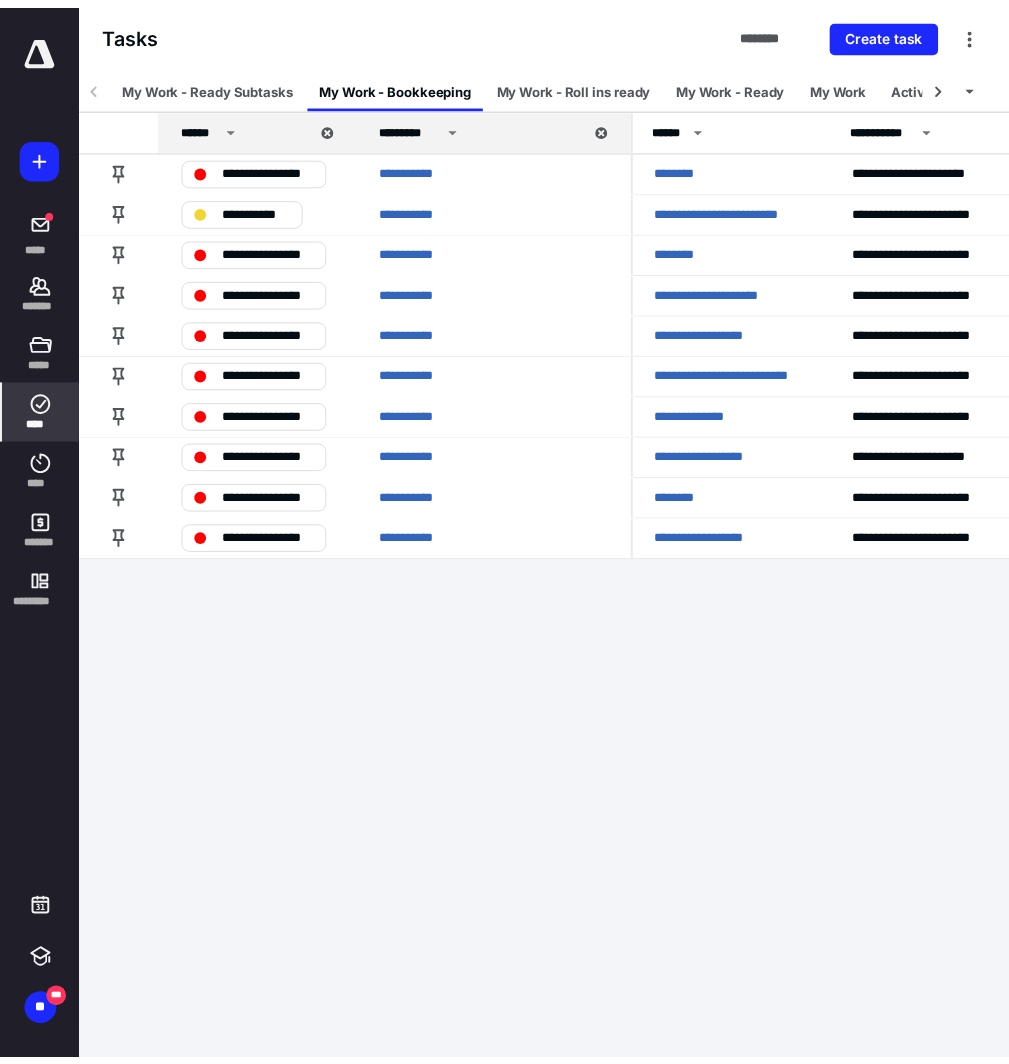 scroll, scrollTop: 0, scrollLeft: 592, axis: horizontal 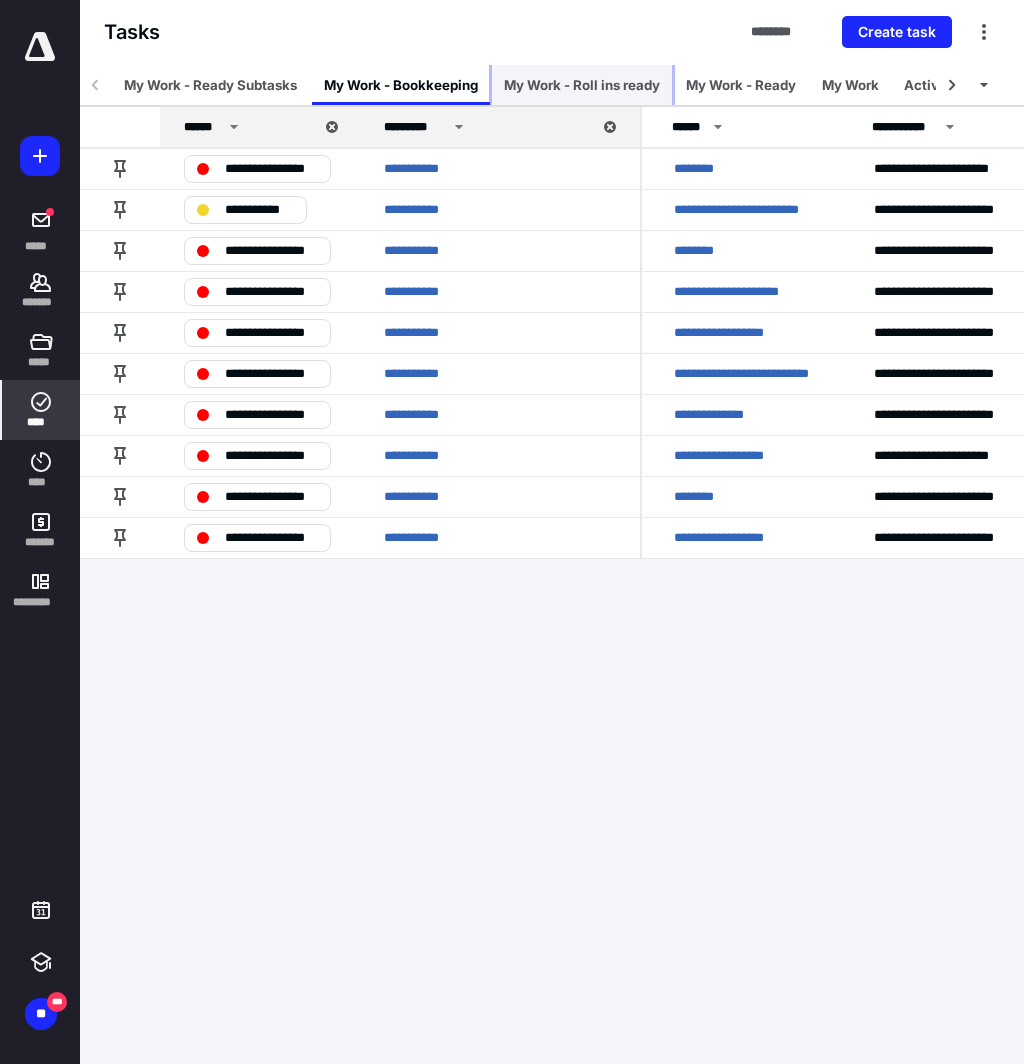 click on "My Work - Roll ins ready" at bounding box center (582, 85) 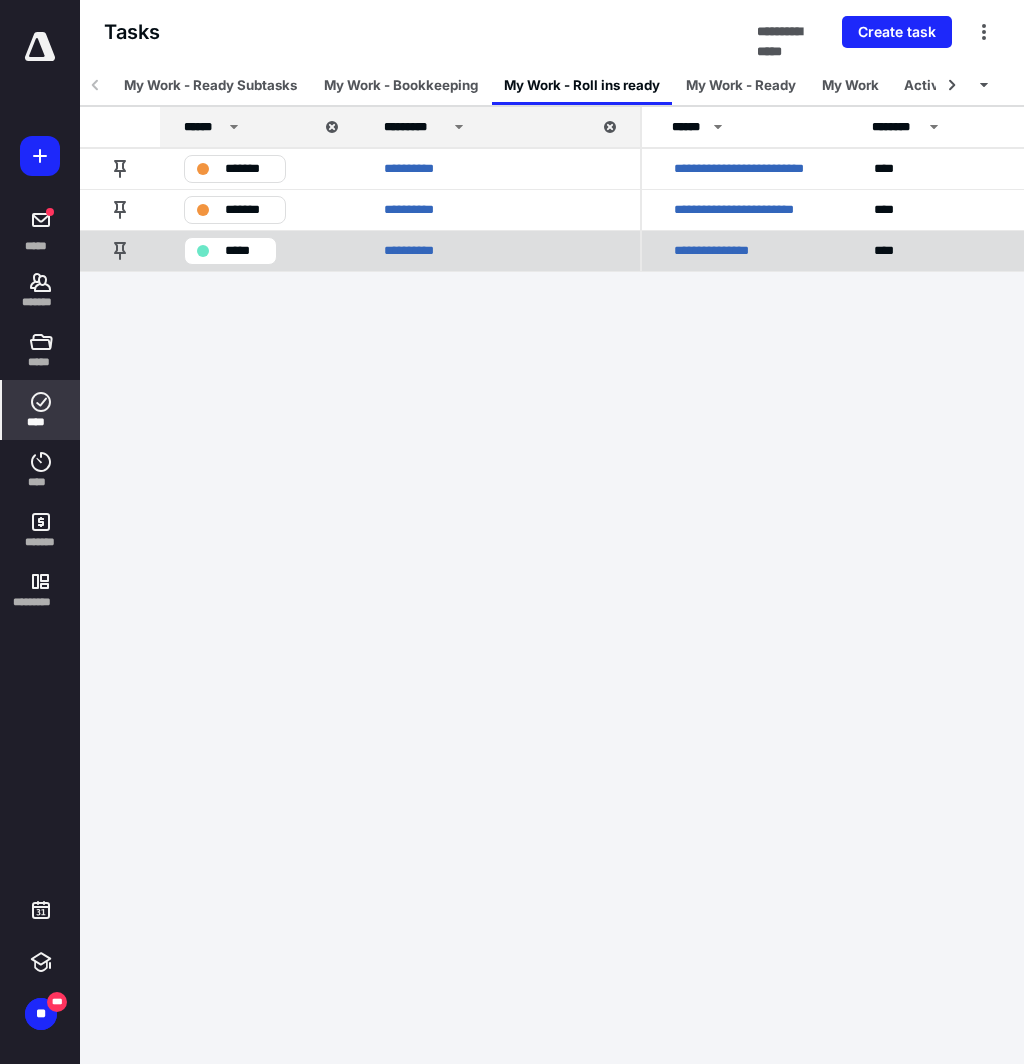 click on "**********" at bounding box center [719, 251] 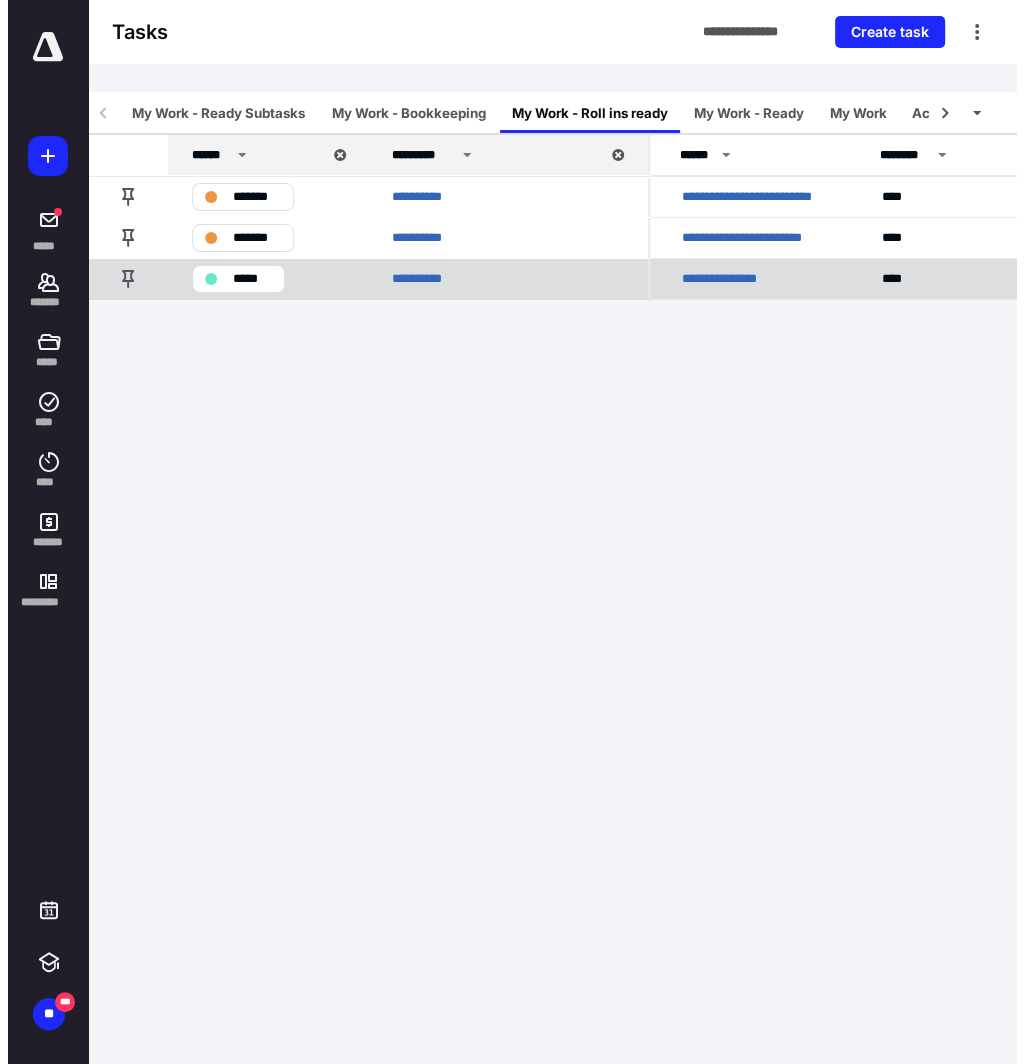 scroll, scrollTop: 0, scrollLeft: 518, axis: horizontal 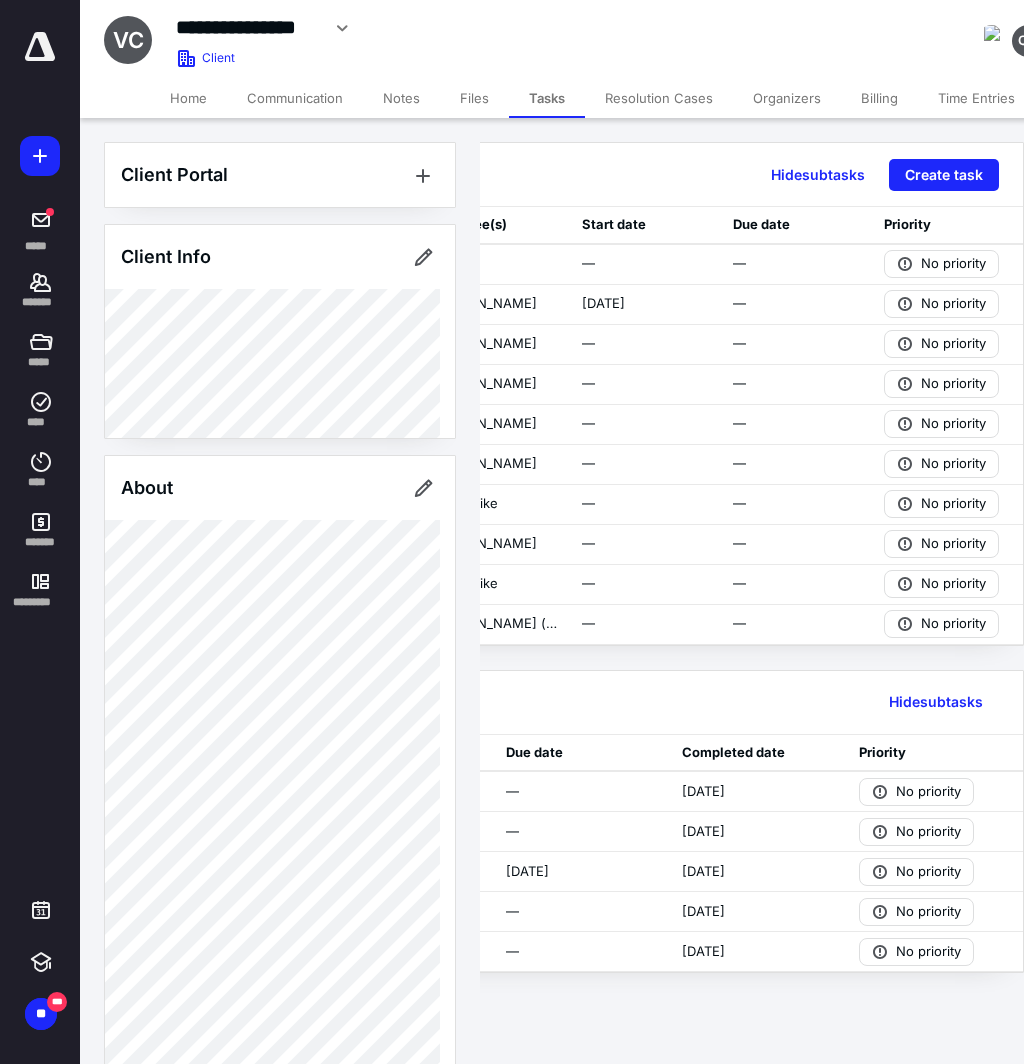 click on "**********" at bounding box center (-6, 532) 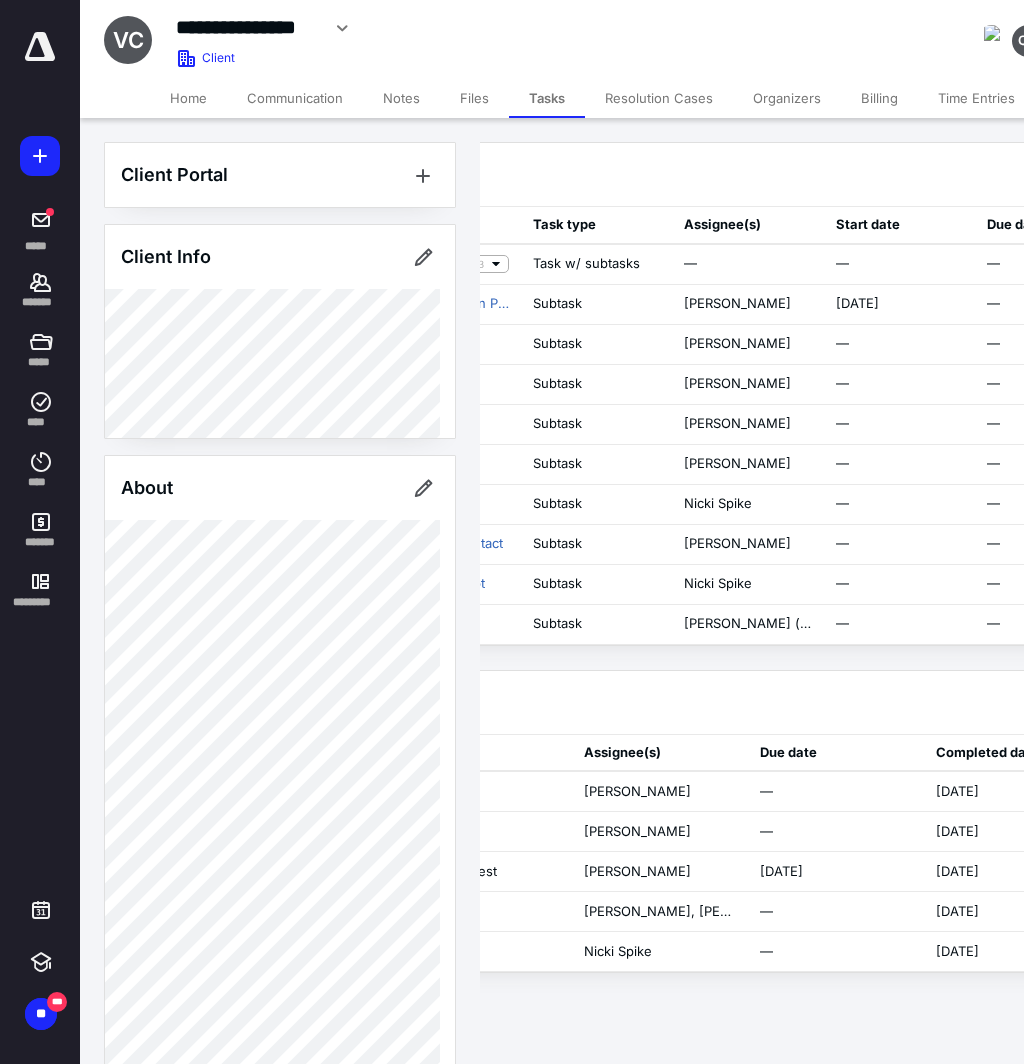 scroll, scrollTop: 0, scrollLeft: 262, axis: horizontal 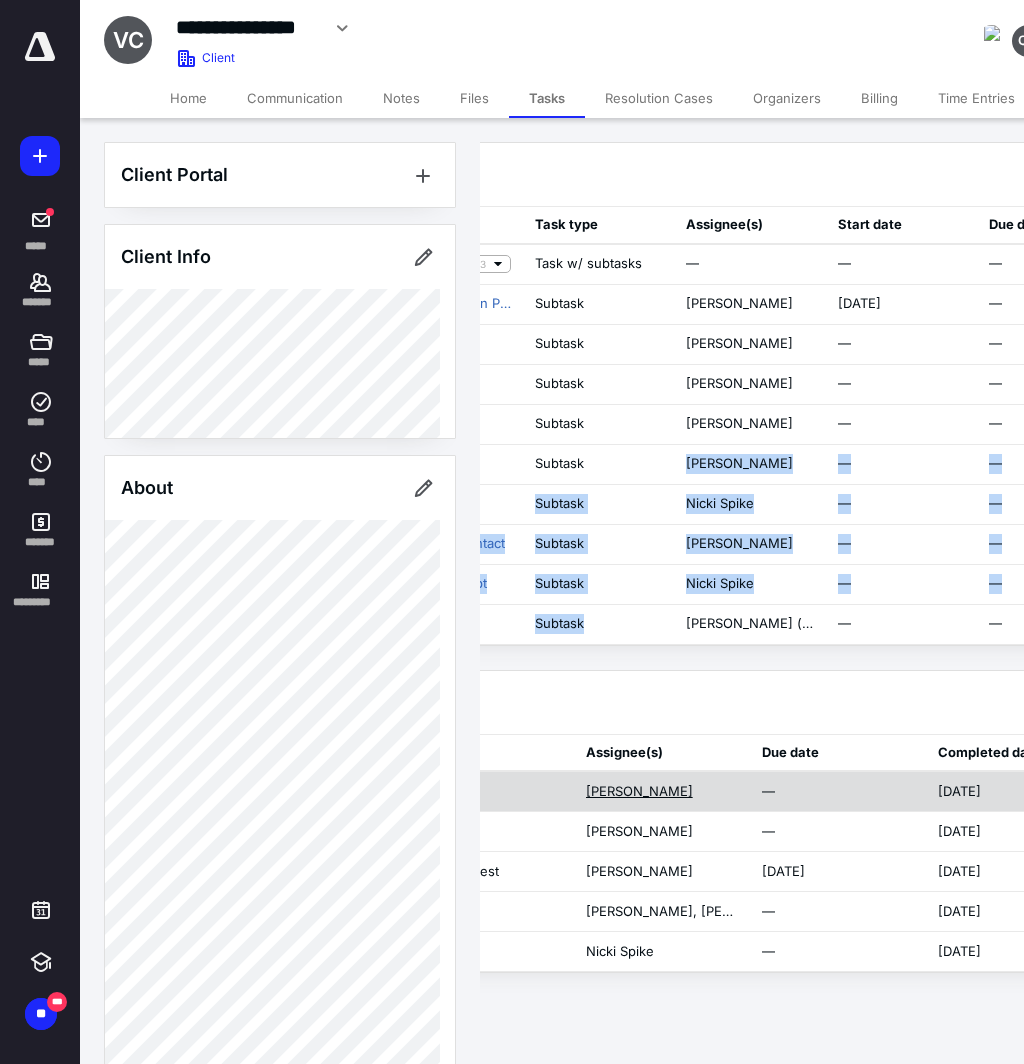 drag, startPoint x: 675, startPoint y: 522, endPoint x: 608, endPoint y: 779, distance: 265.5899 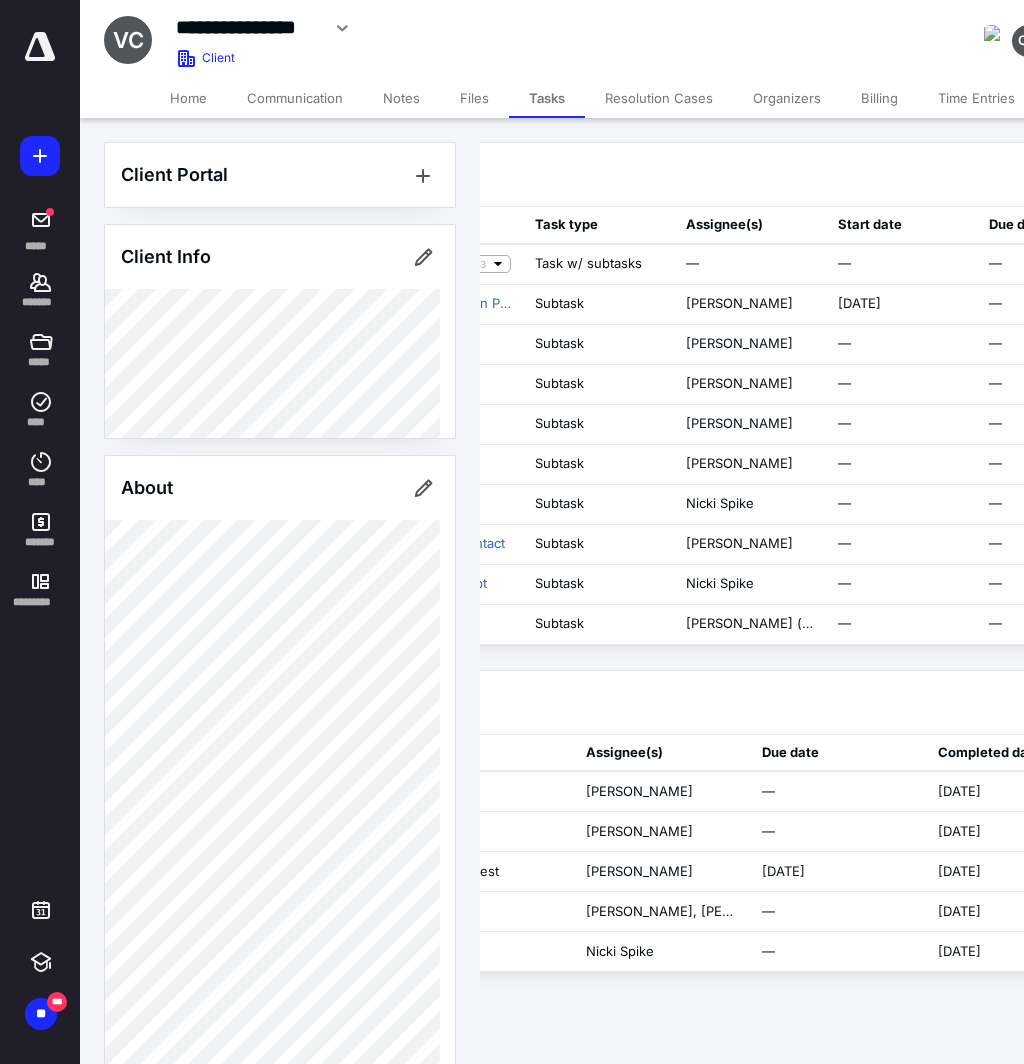 click on "**********" at bounding box center [250, 532] 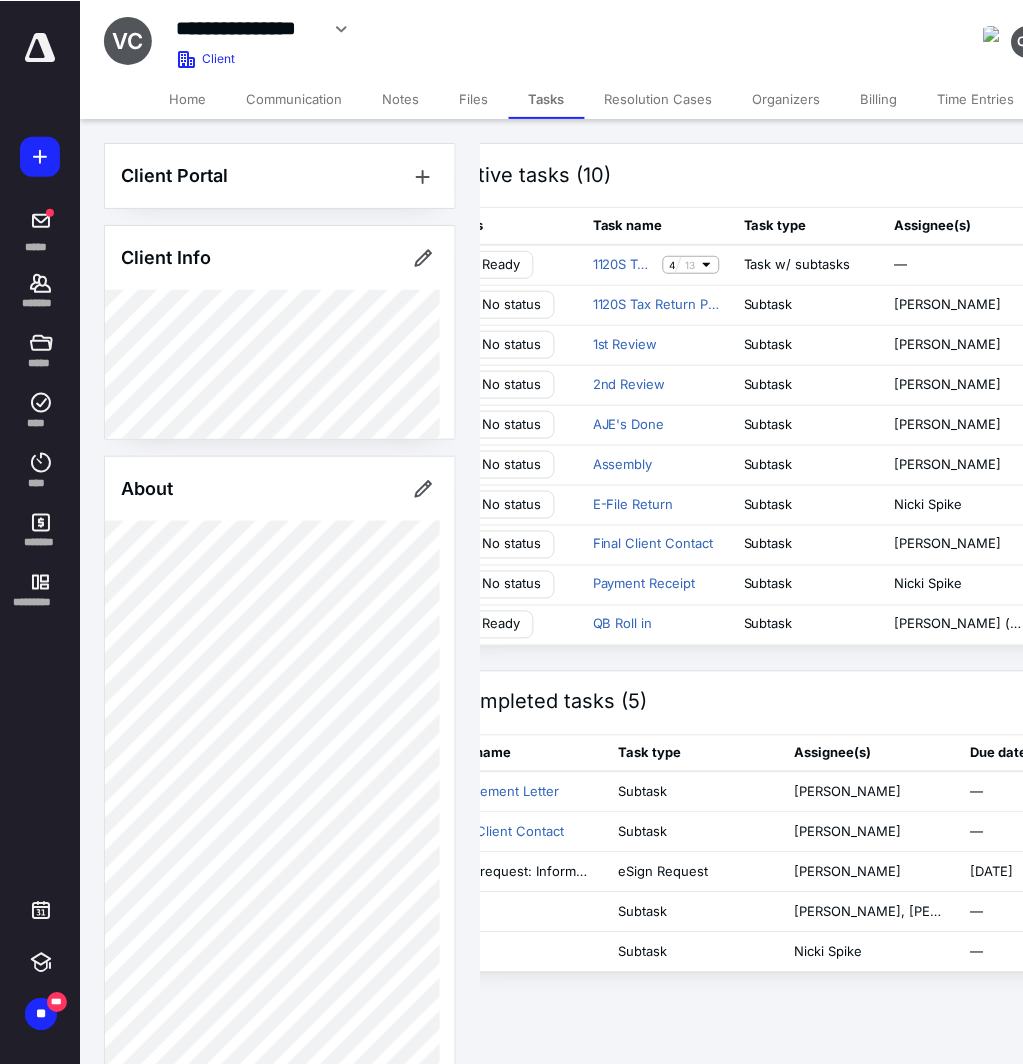 scroll, scrollTop: 0, scrollLeft: 518, axis: horizontal 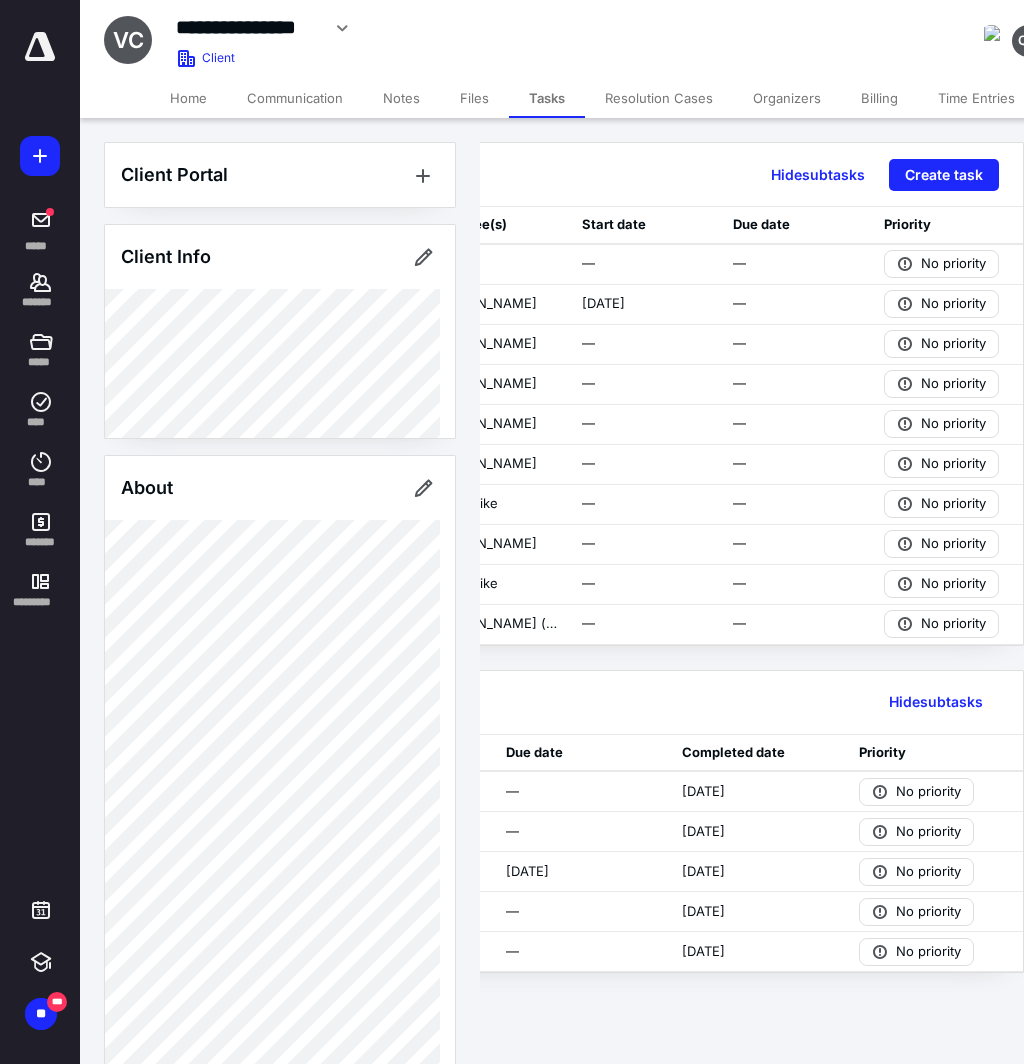 click on "**********" at bounding box center [462, 28] 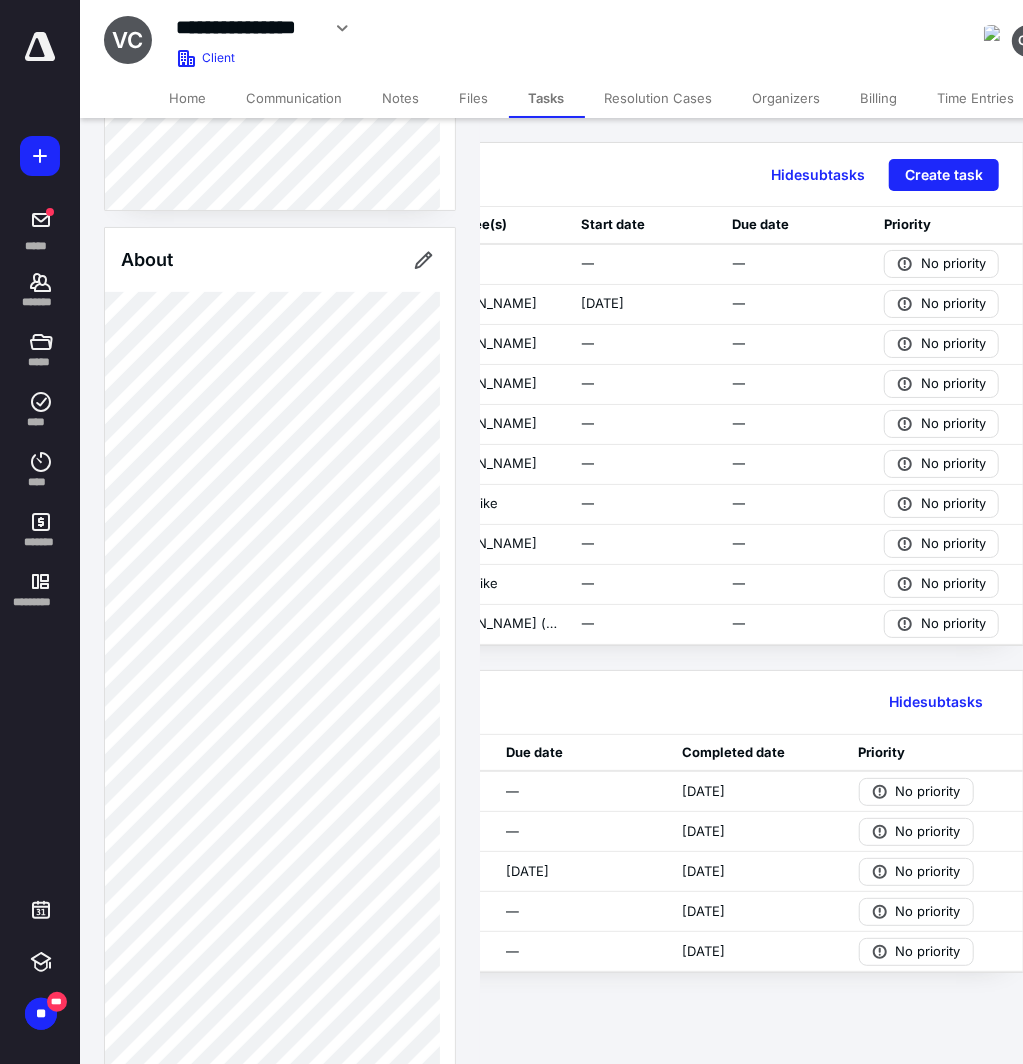 scroll, scrollTop: 0, scrollLeft: 0, axis: both 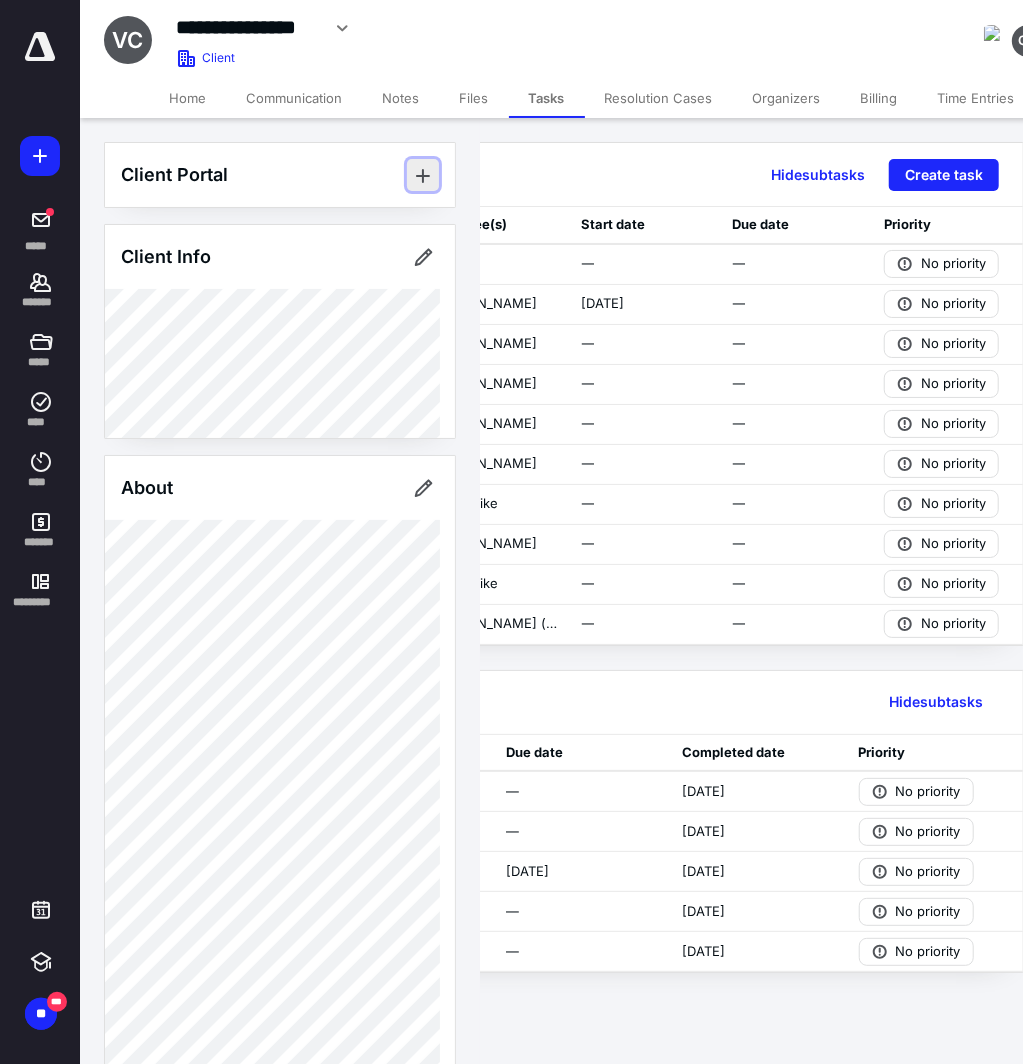 click at bounding box center (423, 175) 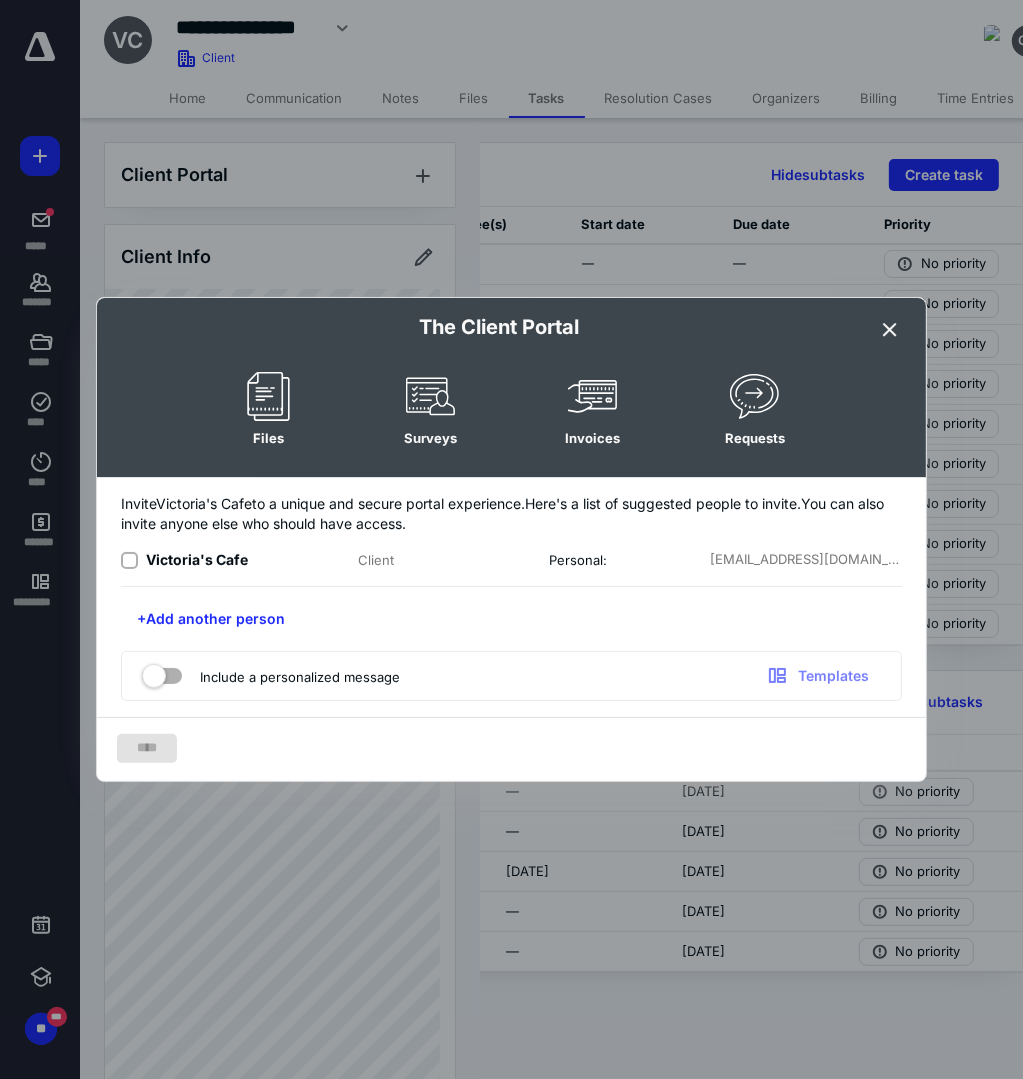 click at bounding box center [890, 330] 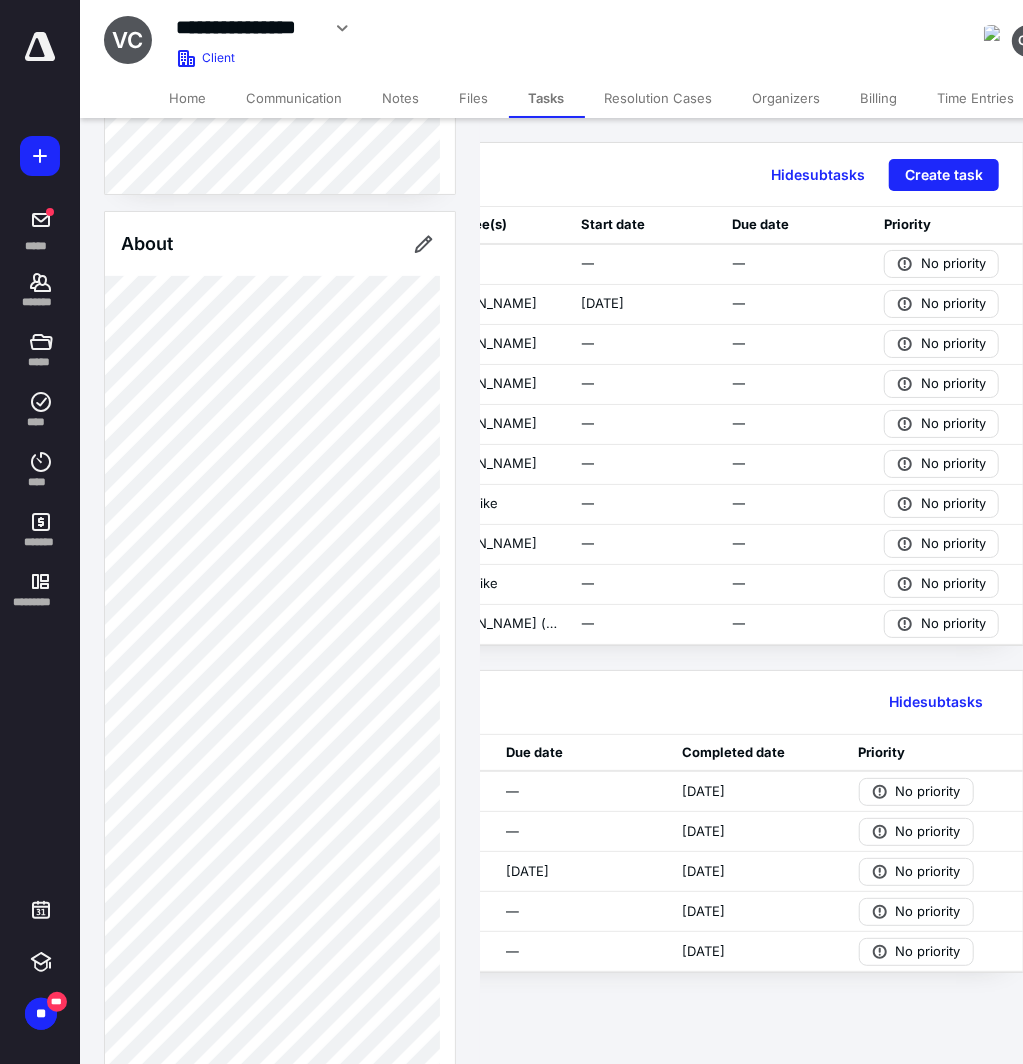 scroll, scrollTop: 0, scrollLeft: 0, axis: both 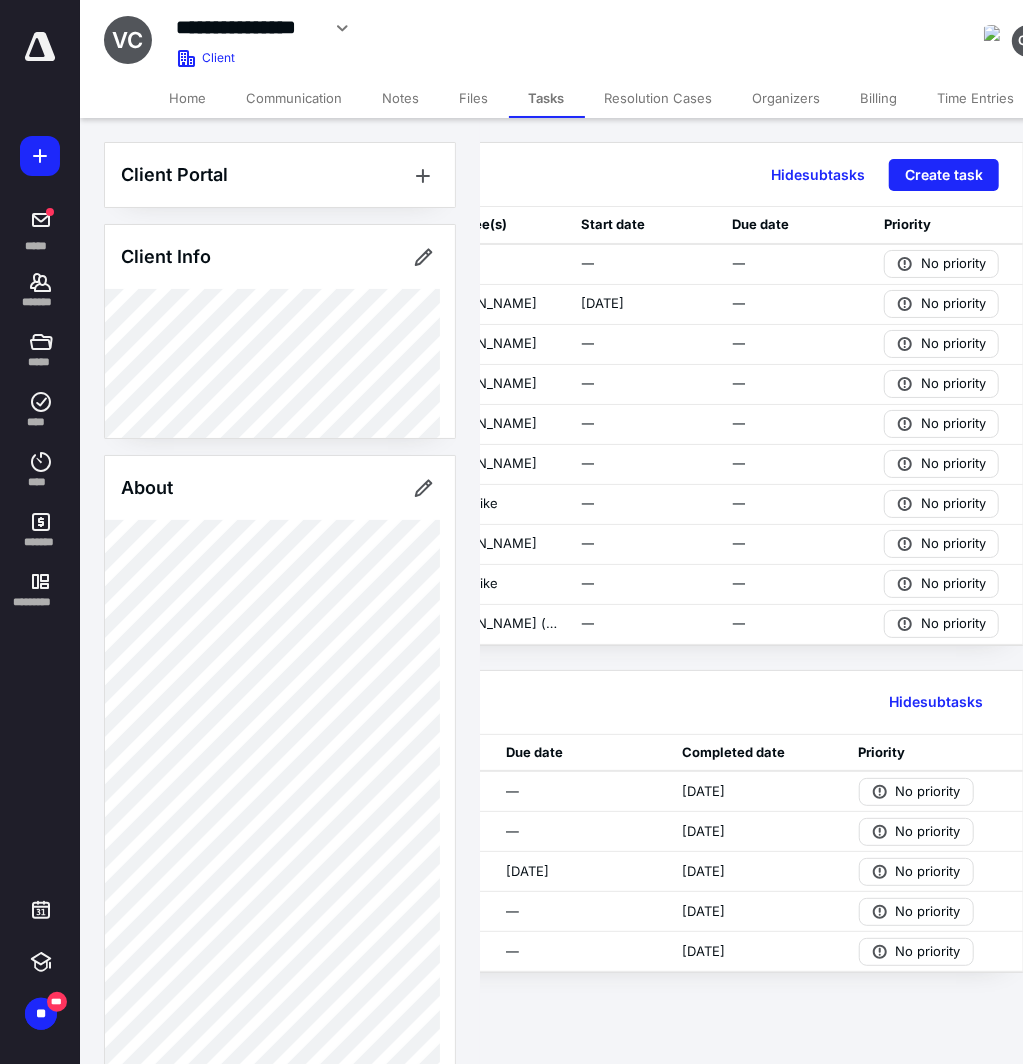 click on "Home" at bounding box center (188, 98) 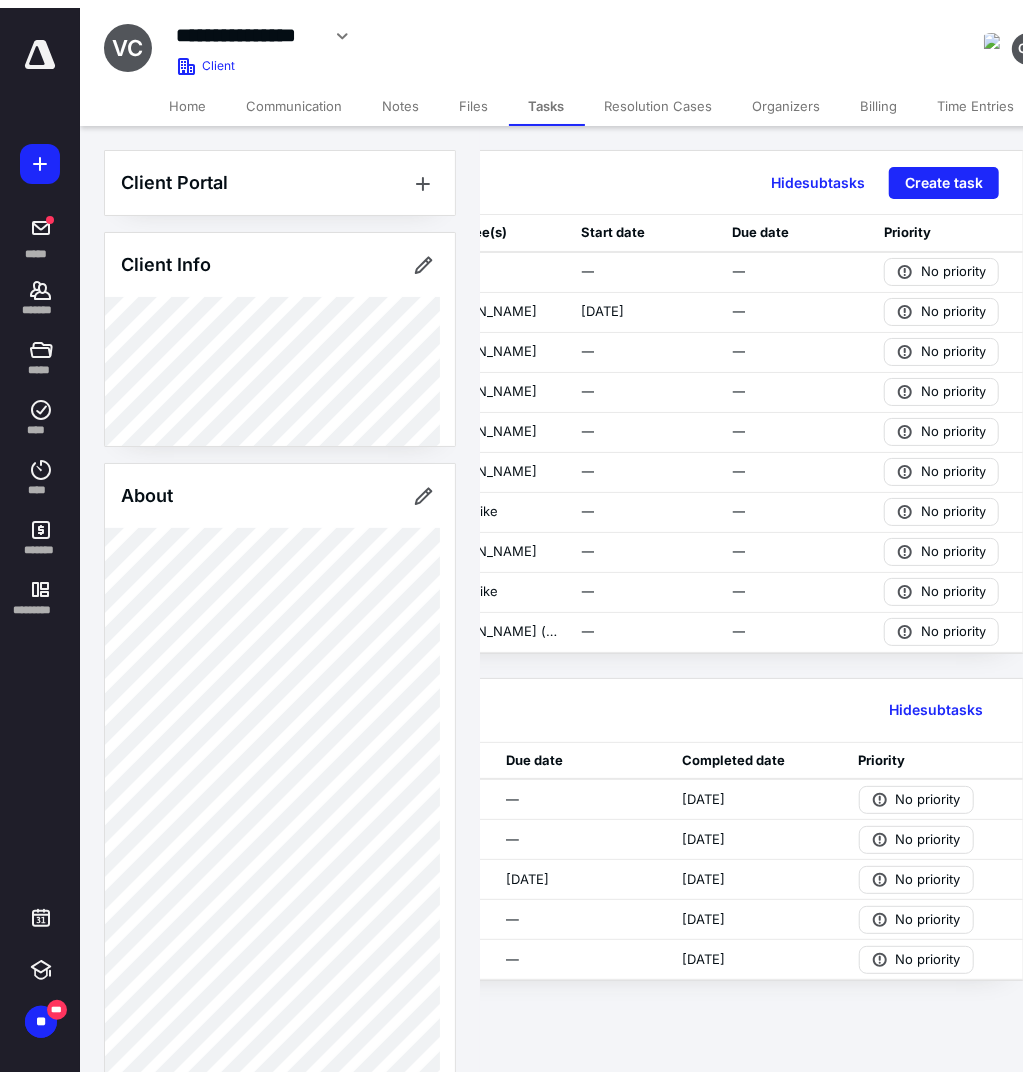 scroll, scrollTop: 0, scrollLeft: 0, axis: both 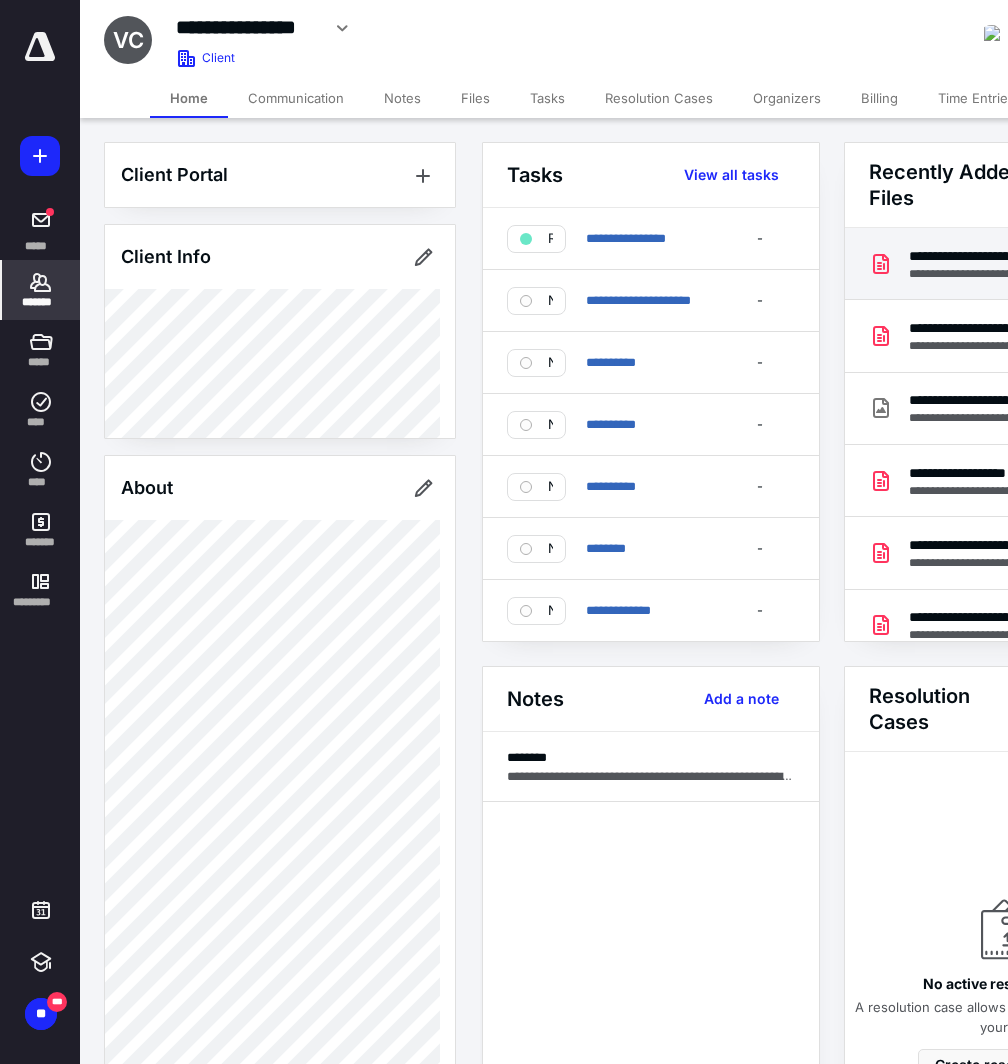 click on "**********" at bounding box center [1024, 256] 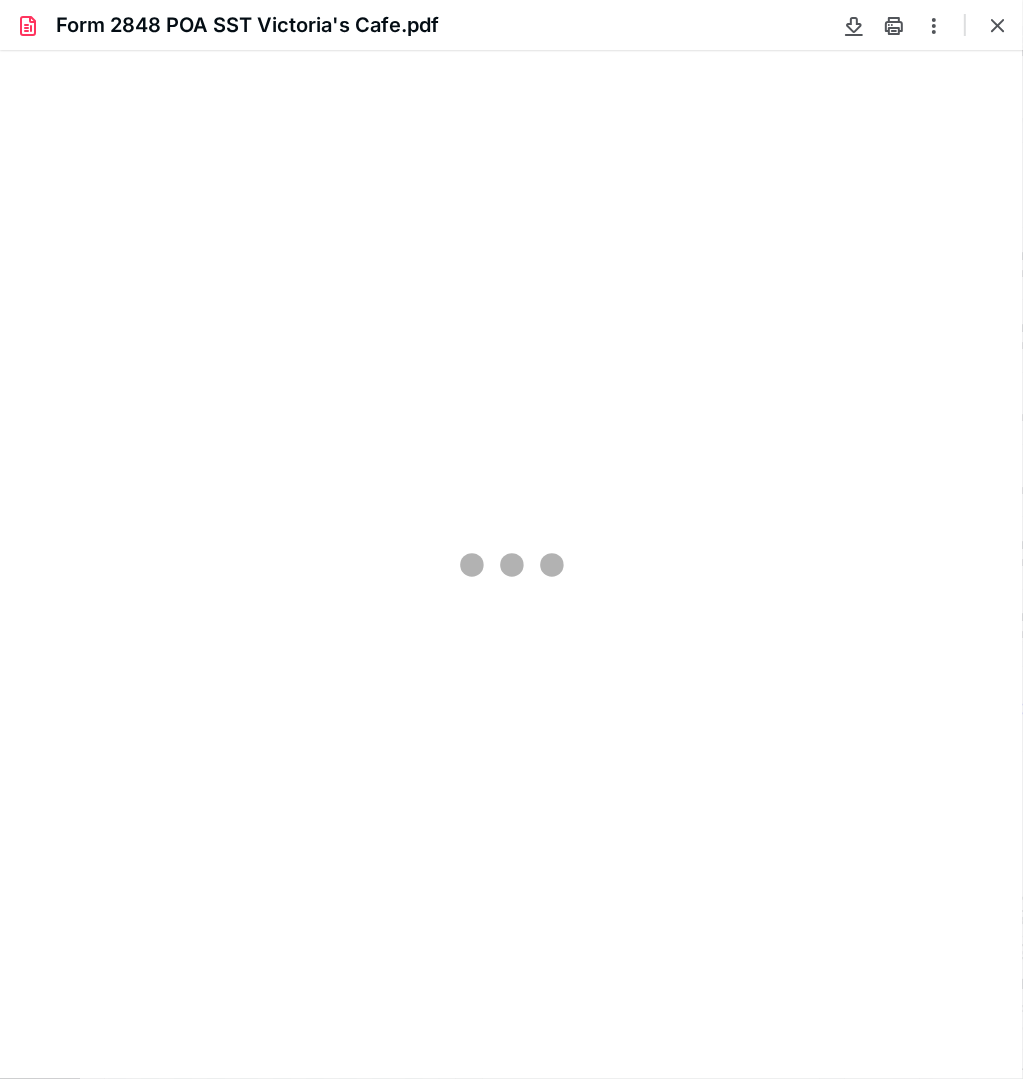 scroll, scrollTop: 0, scrollLeft: 0, axis: both 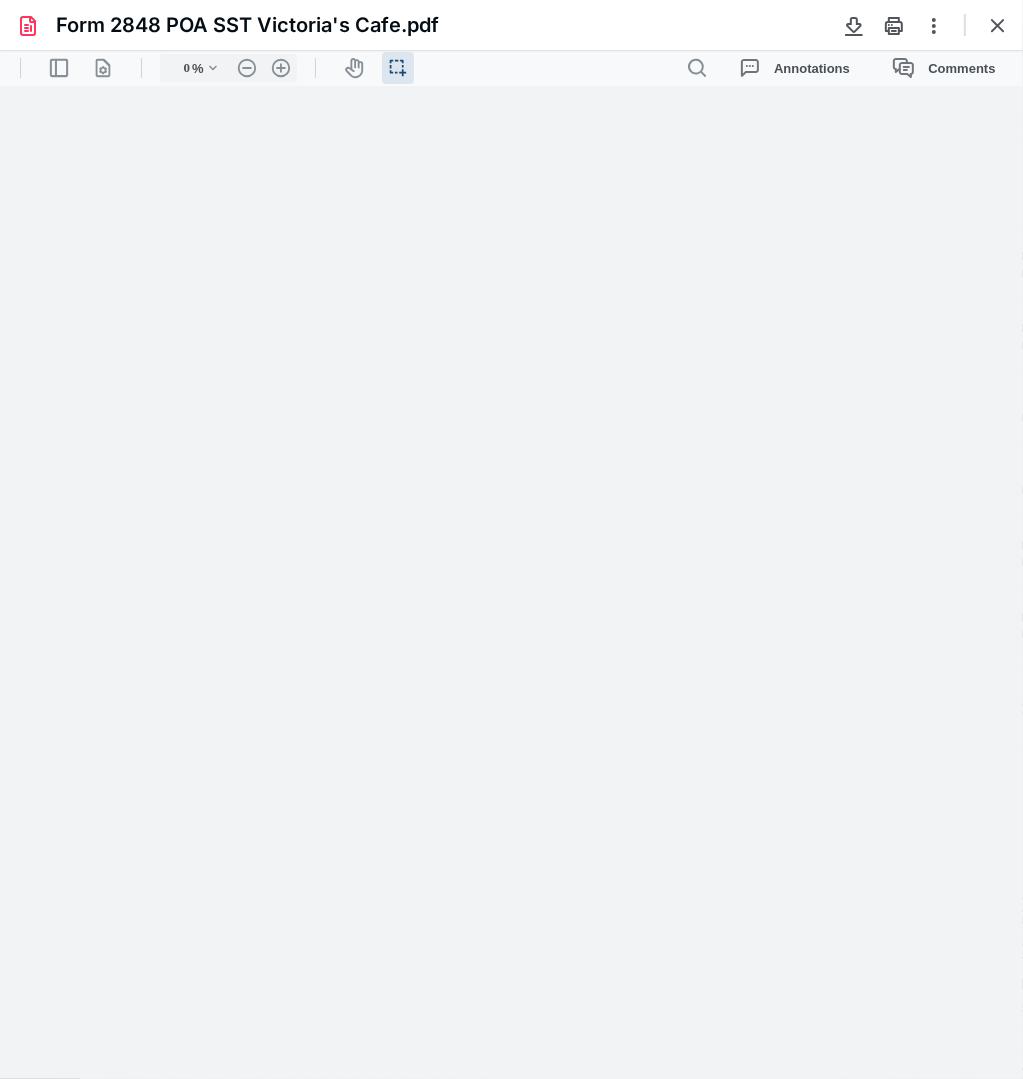 type on "126" 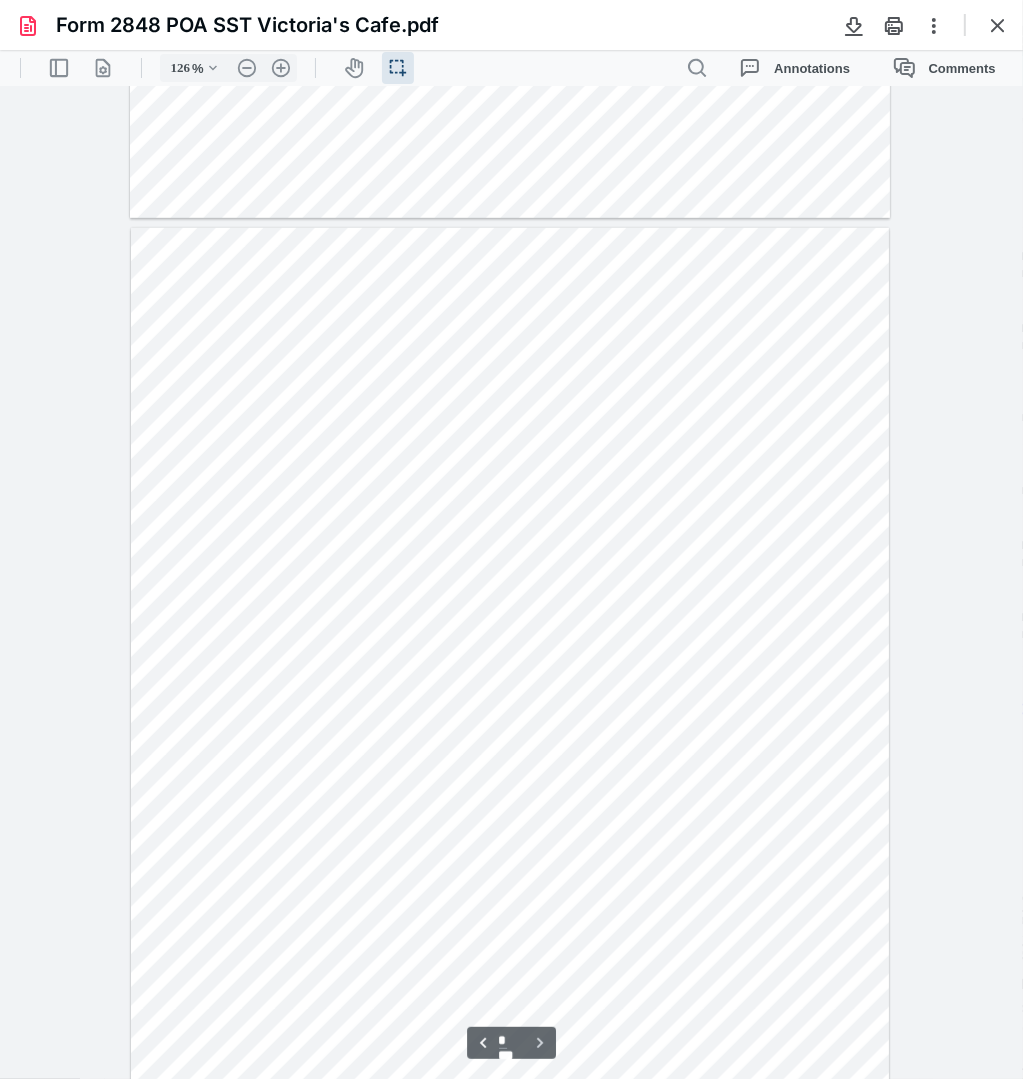 scroll, scrollTop: 992, scrollLeft: 0, axis: vertical 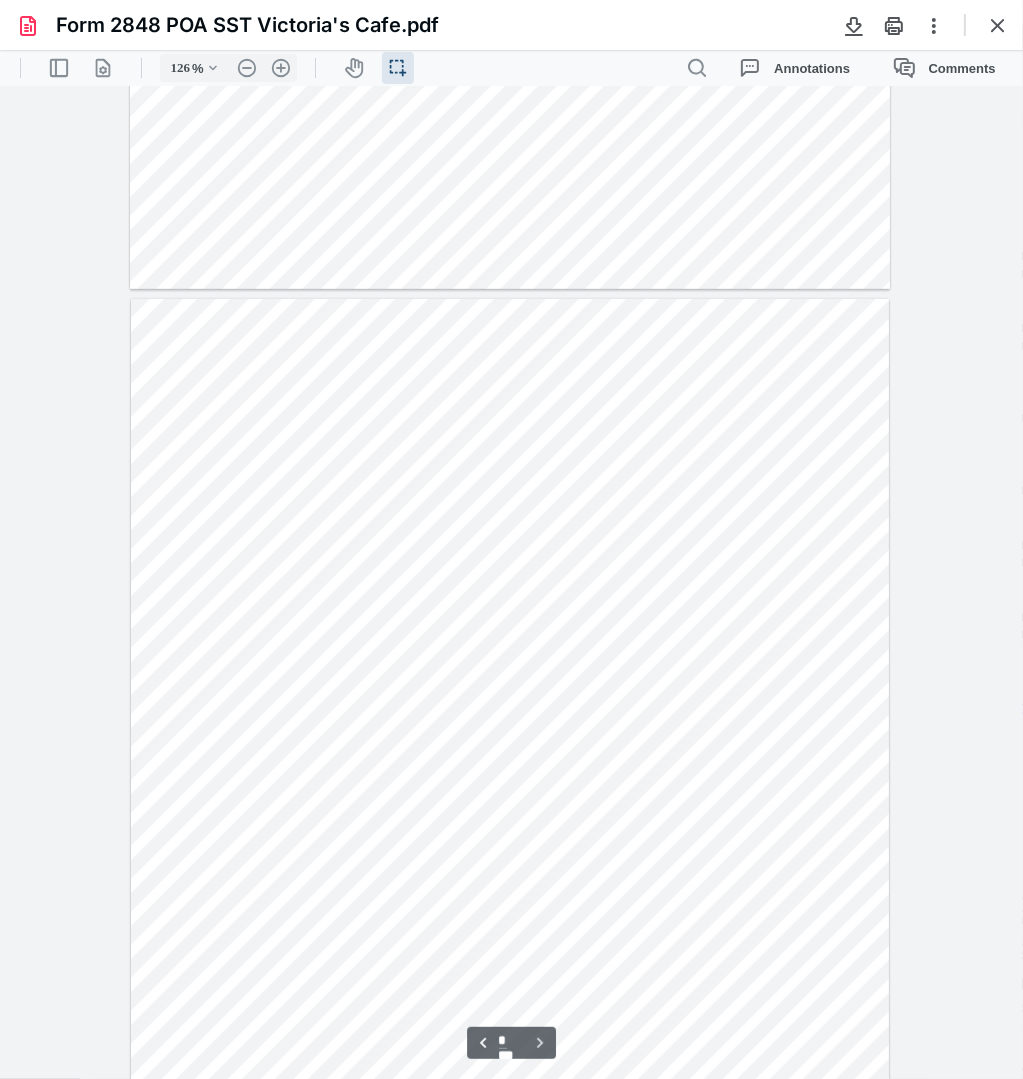 type on "*" 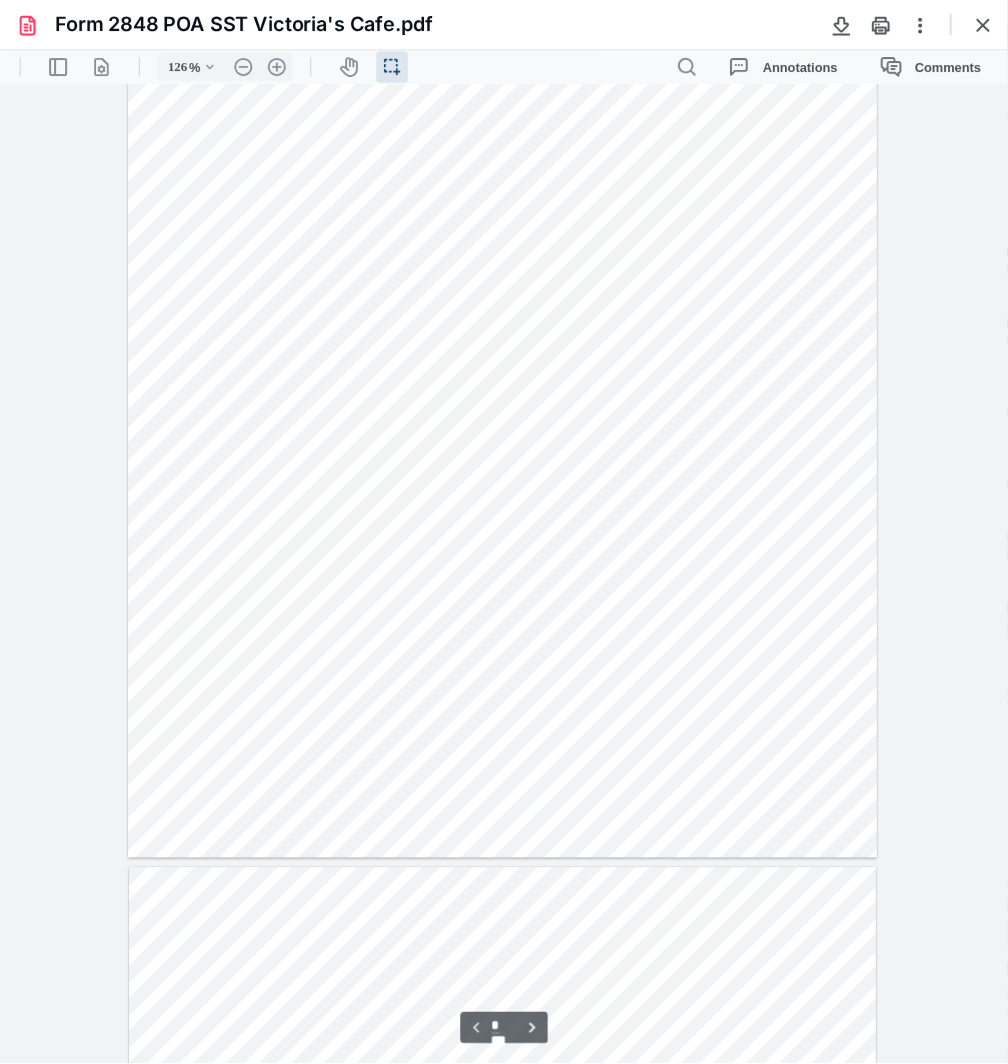 scroll, scrollTop: 0, scrollLeft: 0, axis: both 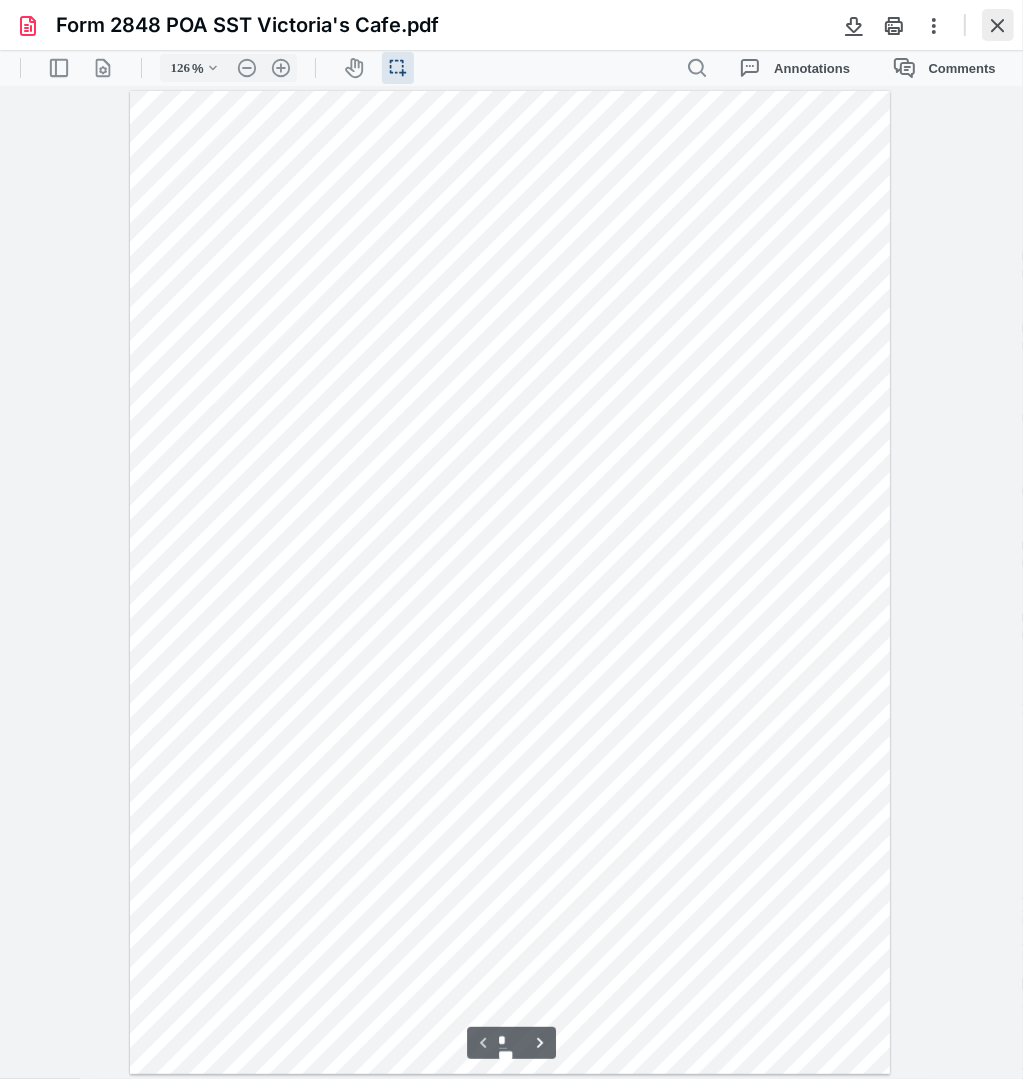 click at bounding box center [998, 25] 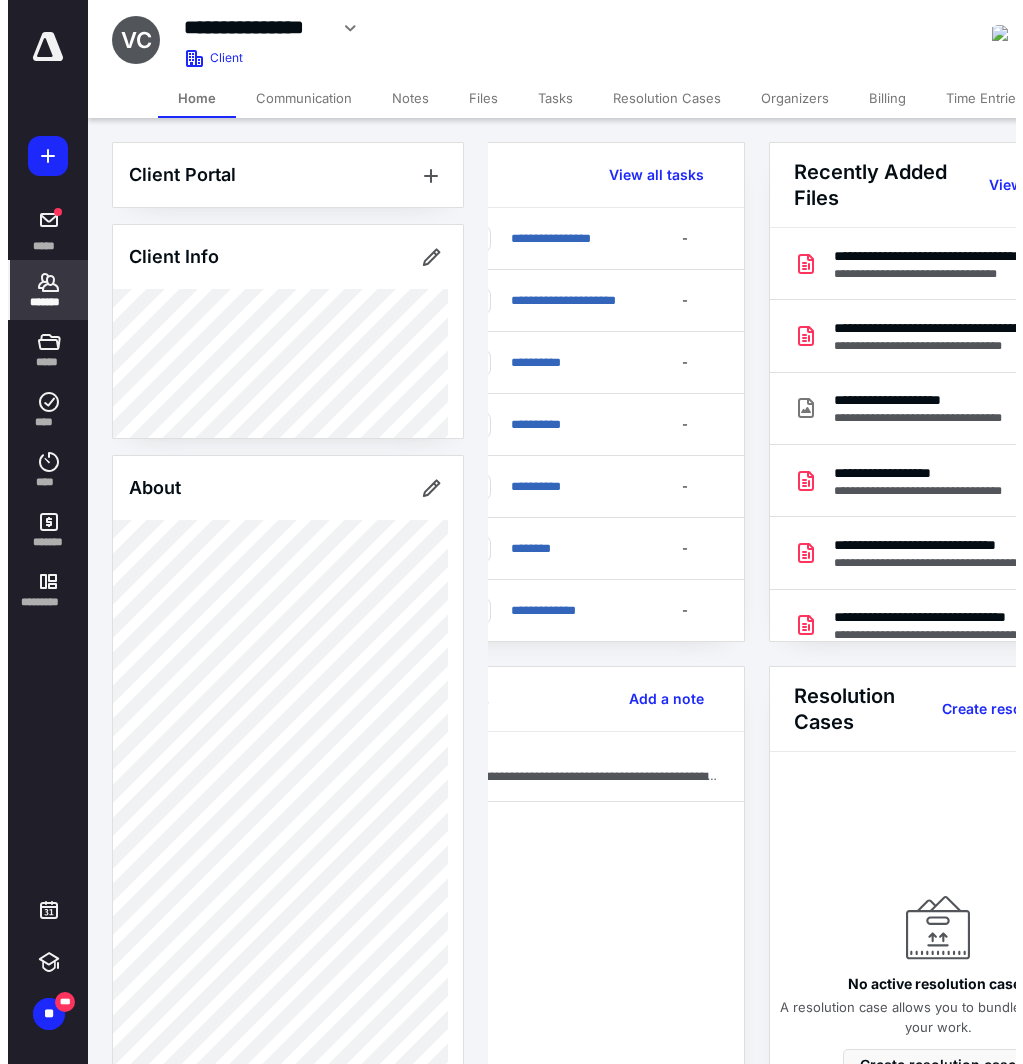 scroll, scrollTop: 0, scrollLeft: 174, axis: horizontal 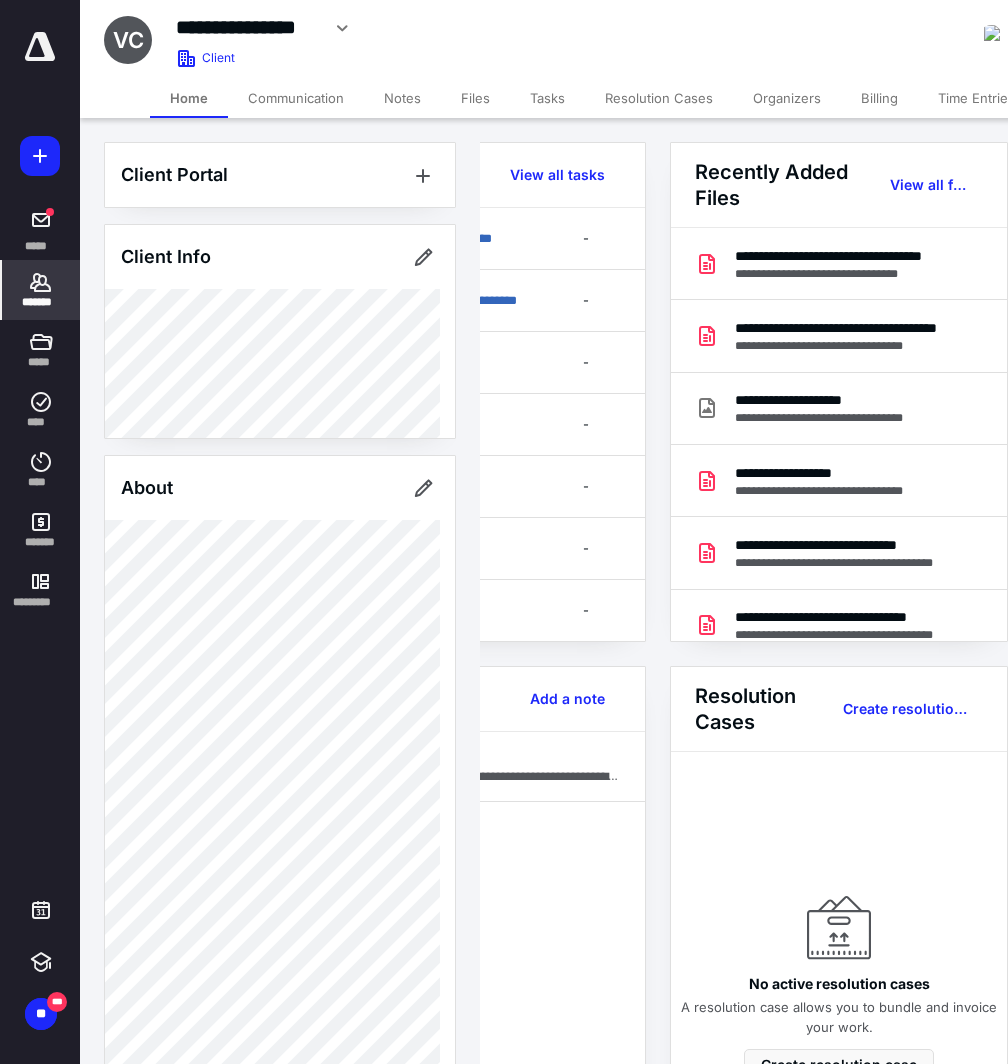 click on "Tasks" at bounding box center (547, 98) 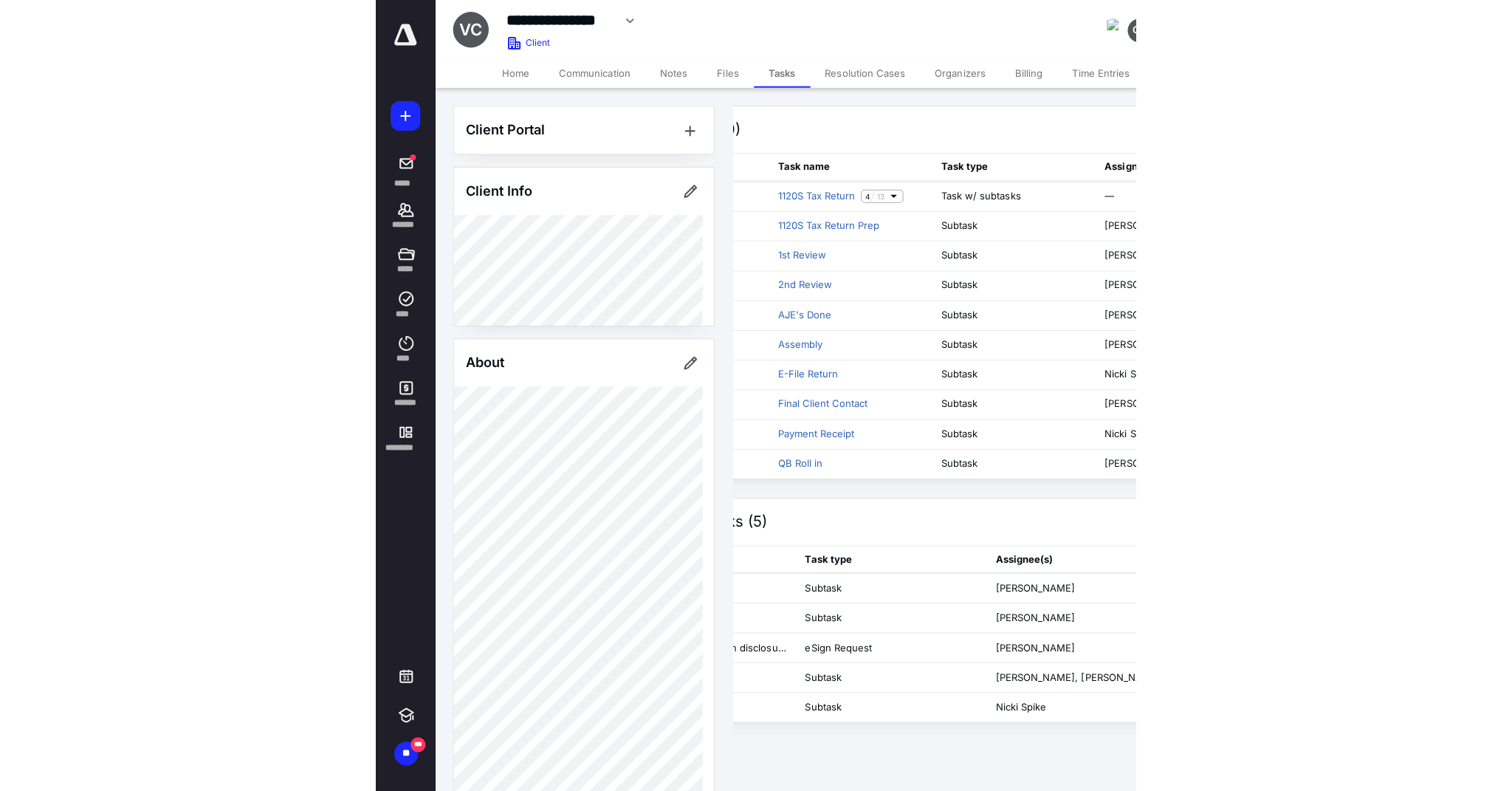 scroll, scrollTop: 0, scrollLeft: 0, axis: both 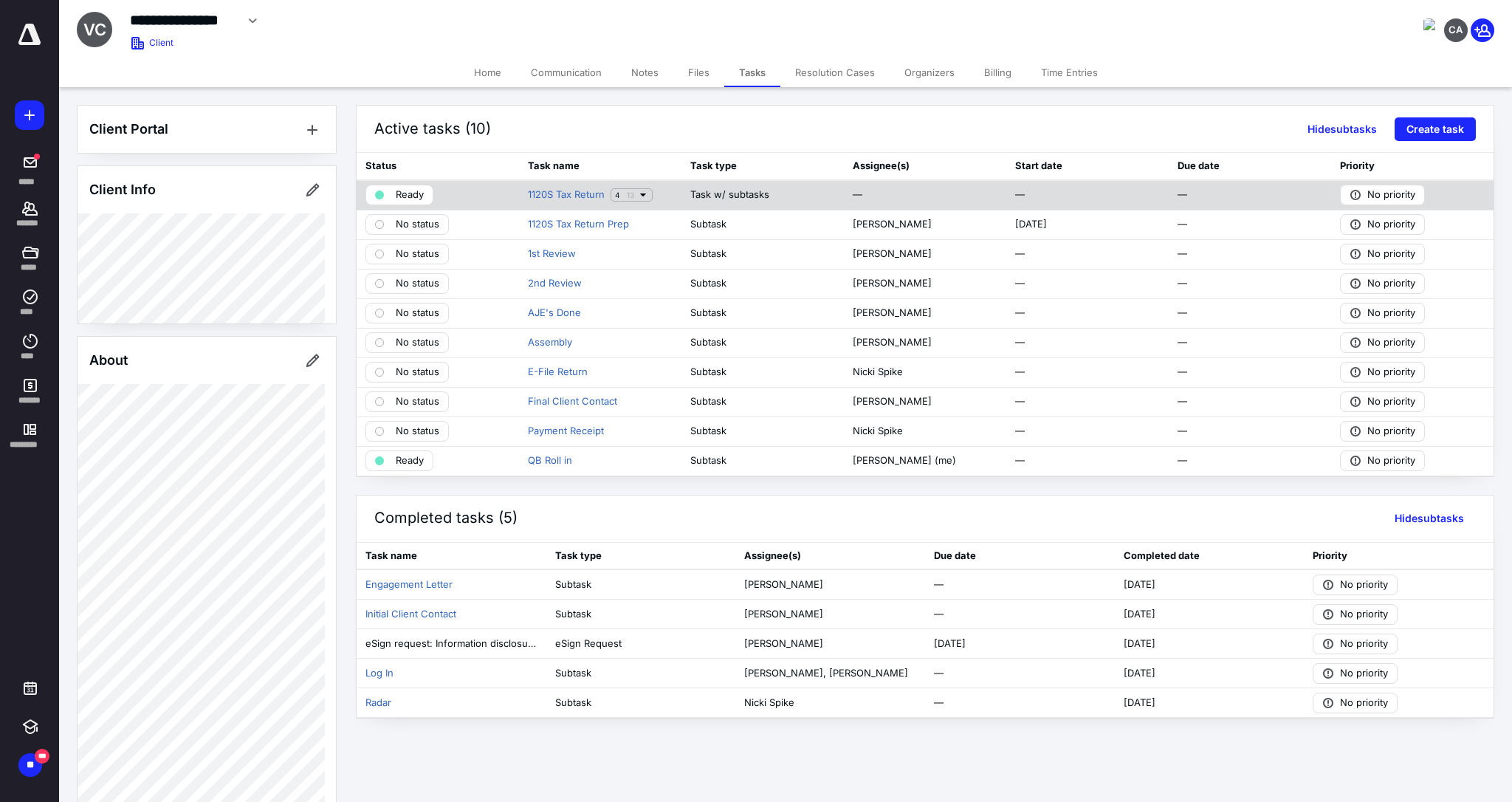 click 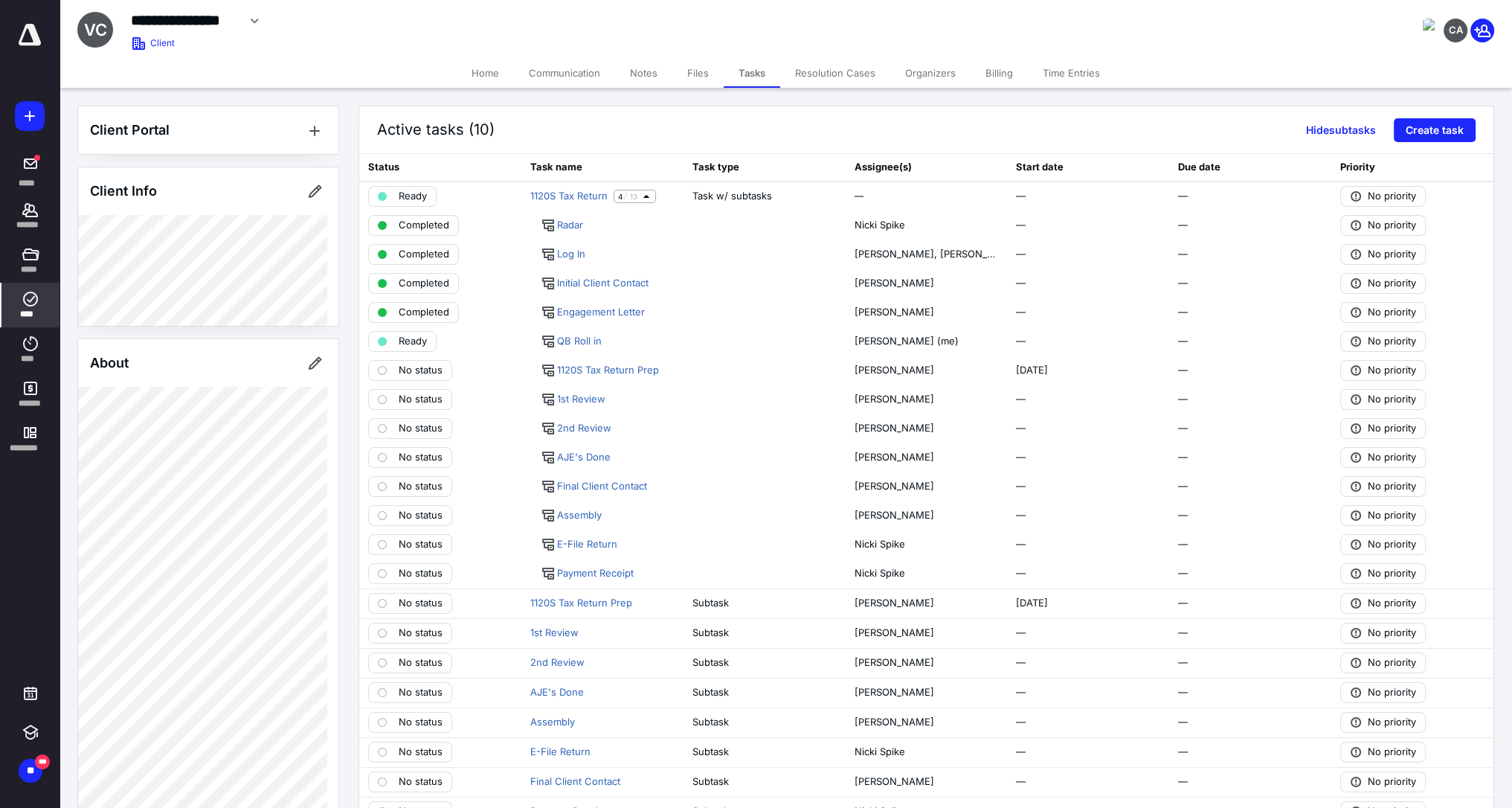 click 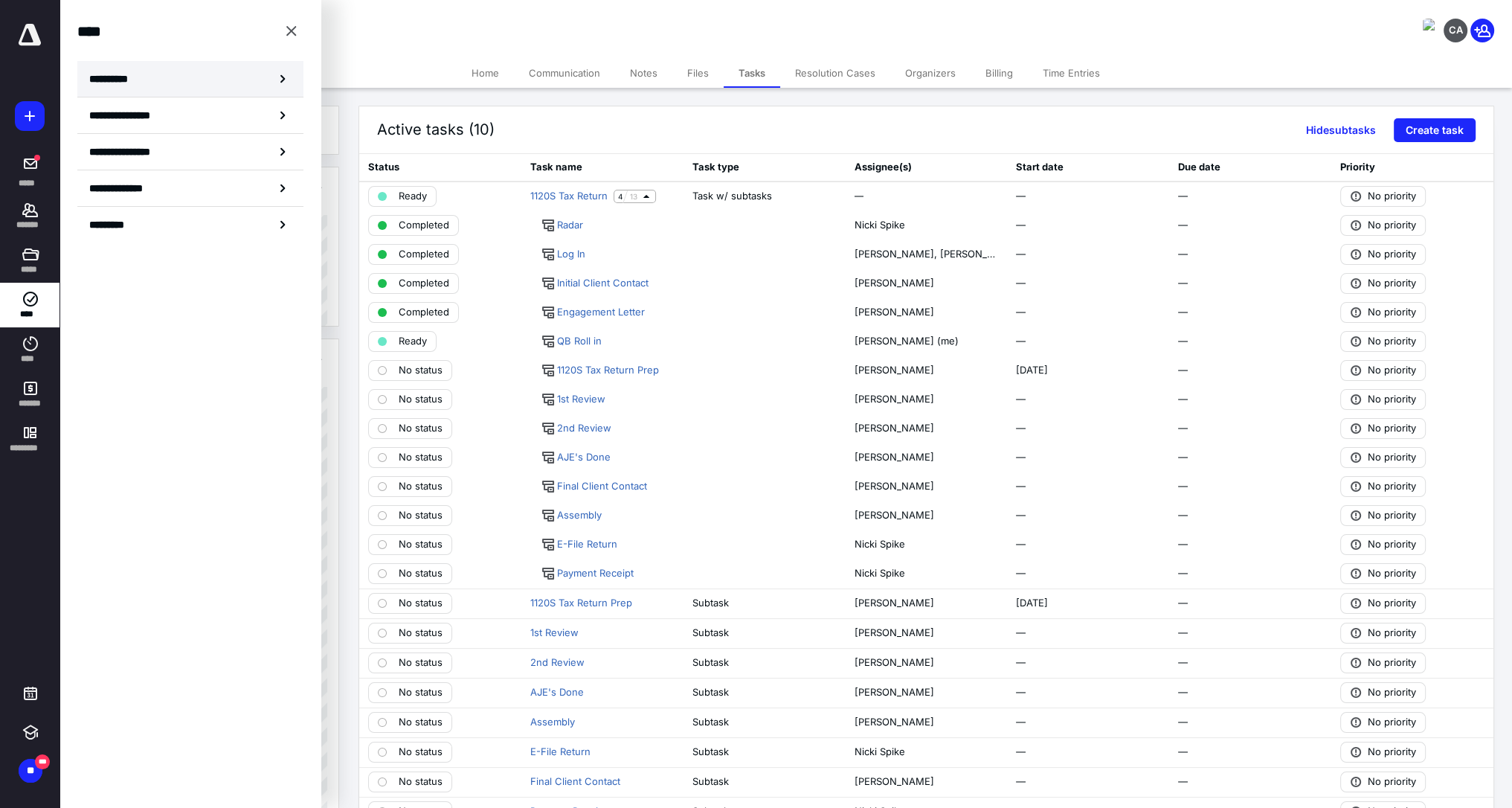 click on "**********" at bounding box center [190, 79] 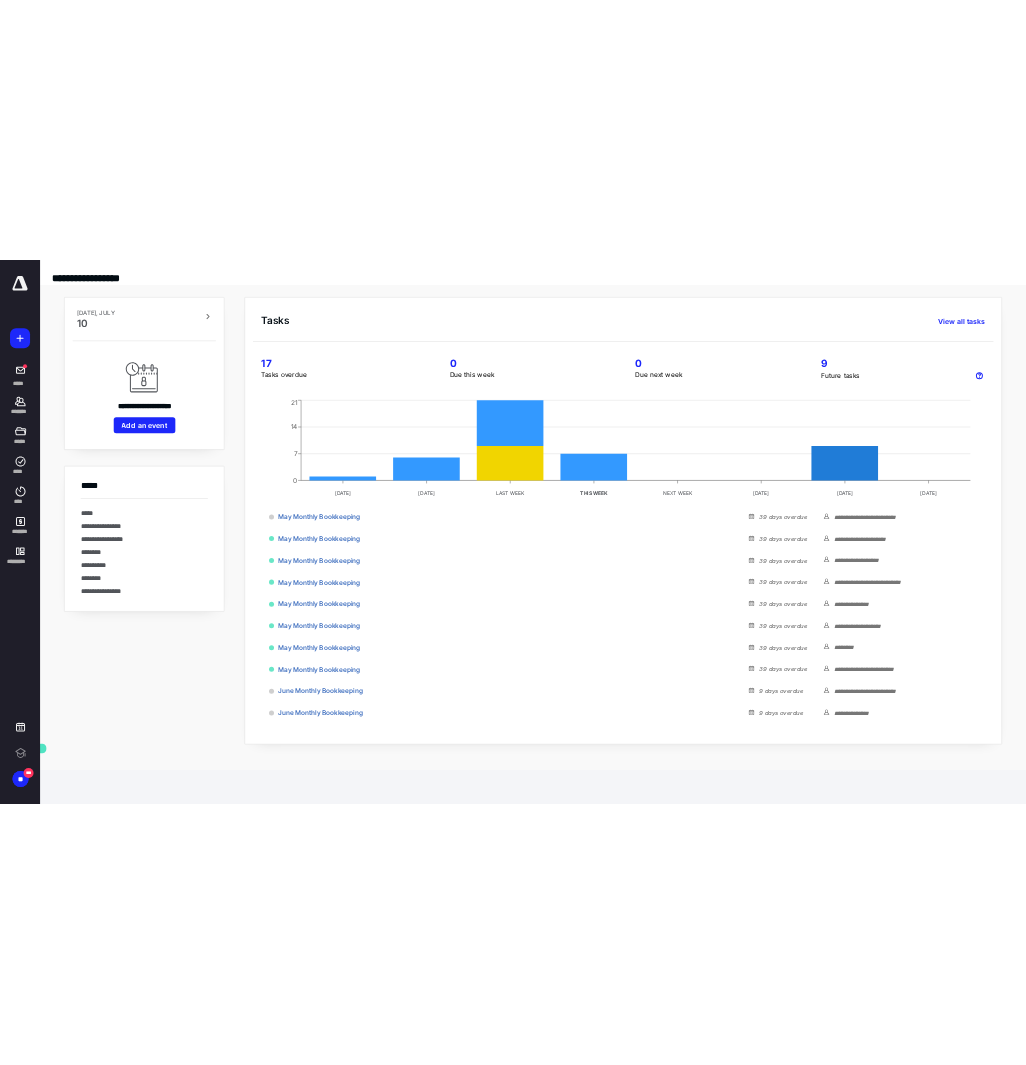 scroll, scrollTop: 0, scrollLeft: 0, axis: both 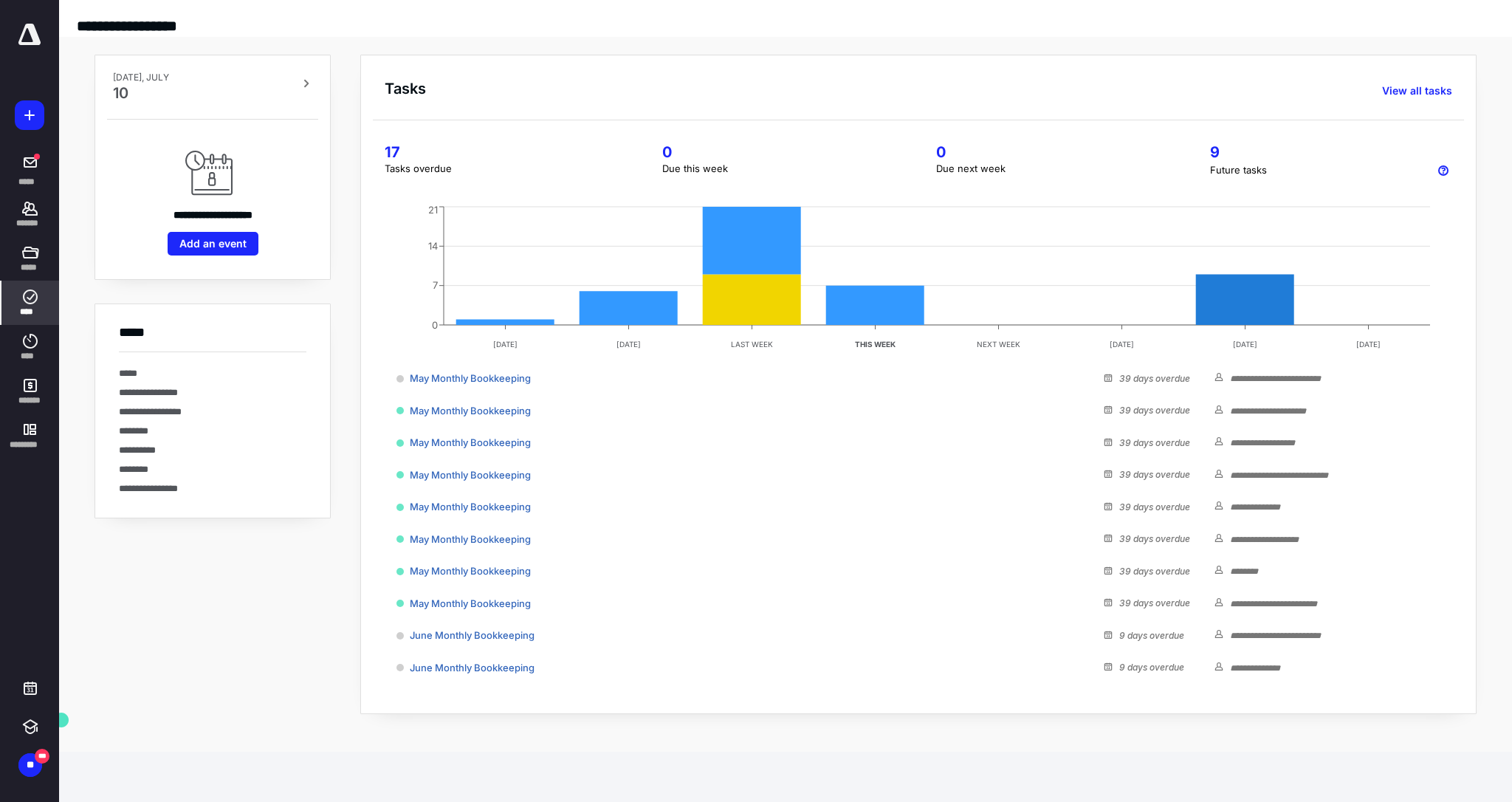 click 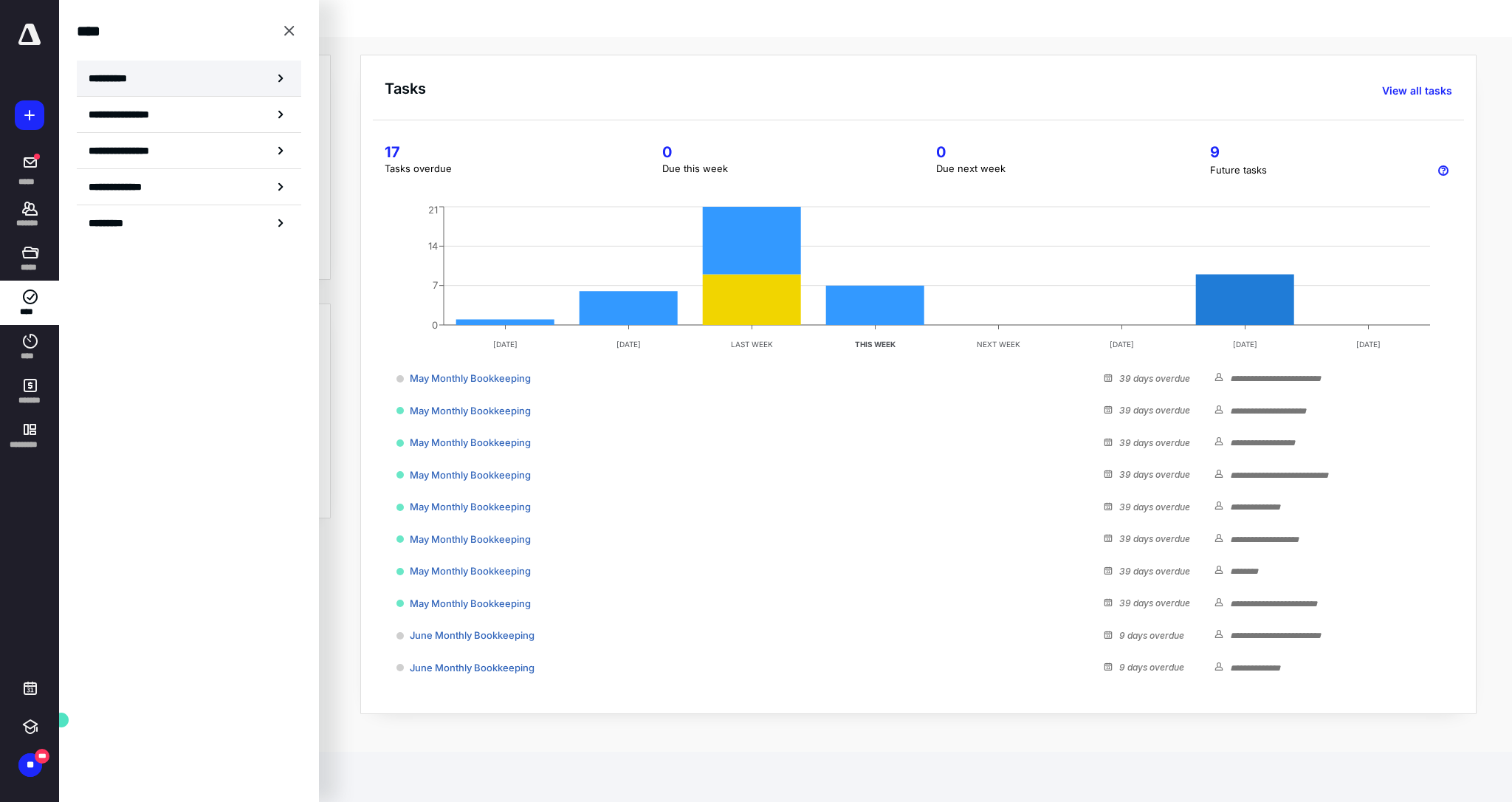 click on "**********" at bounding box center [189, 78] 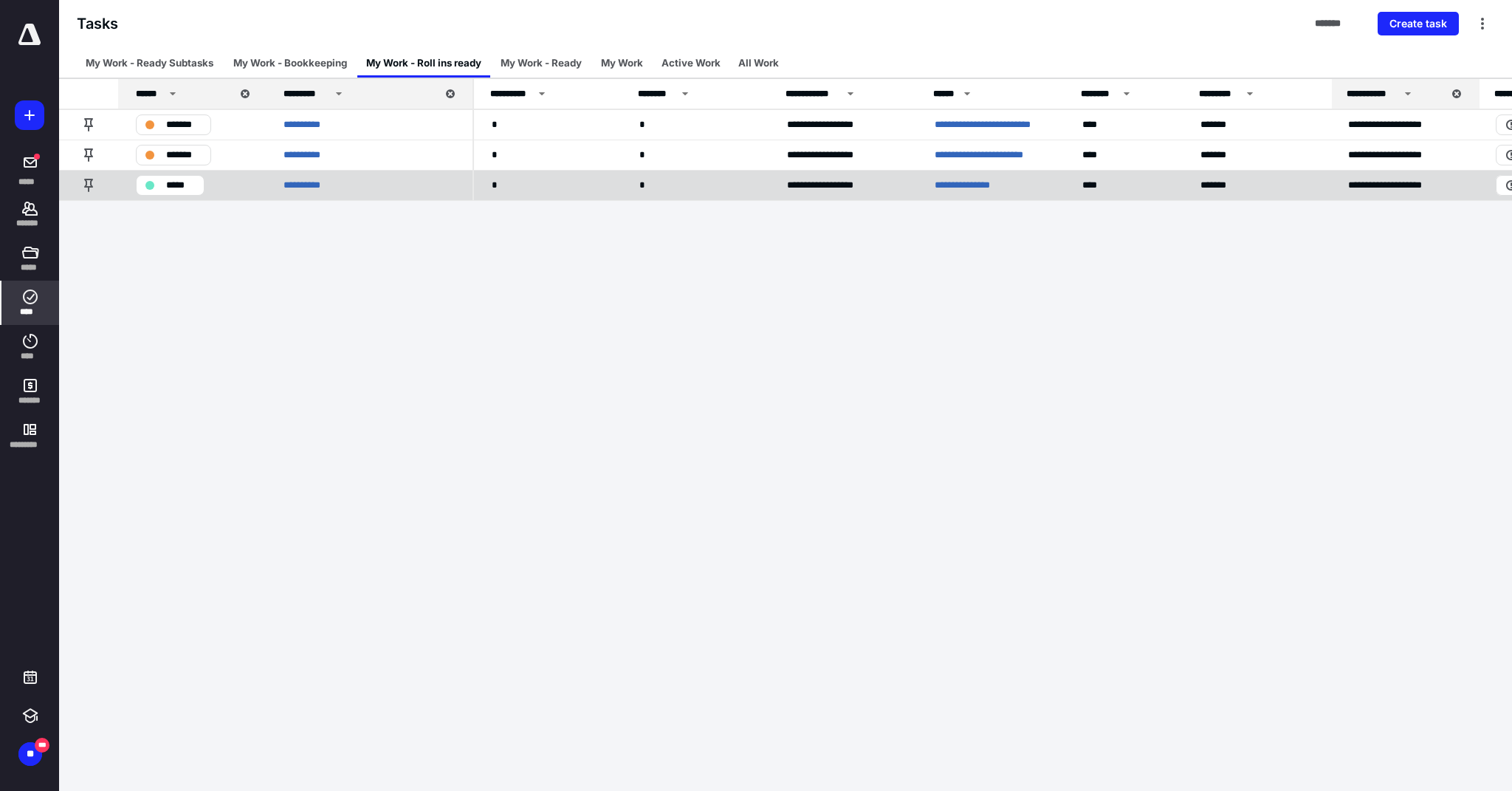 click on "*****" at bounding box center [180, 185] 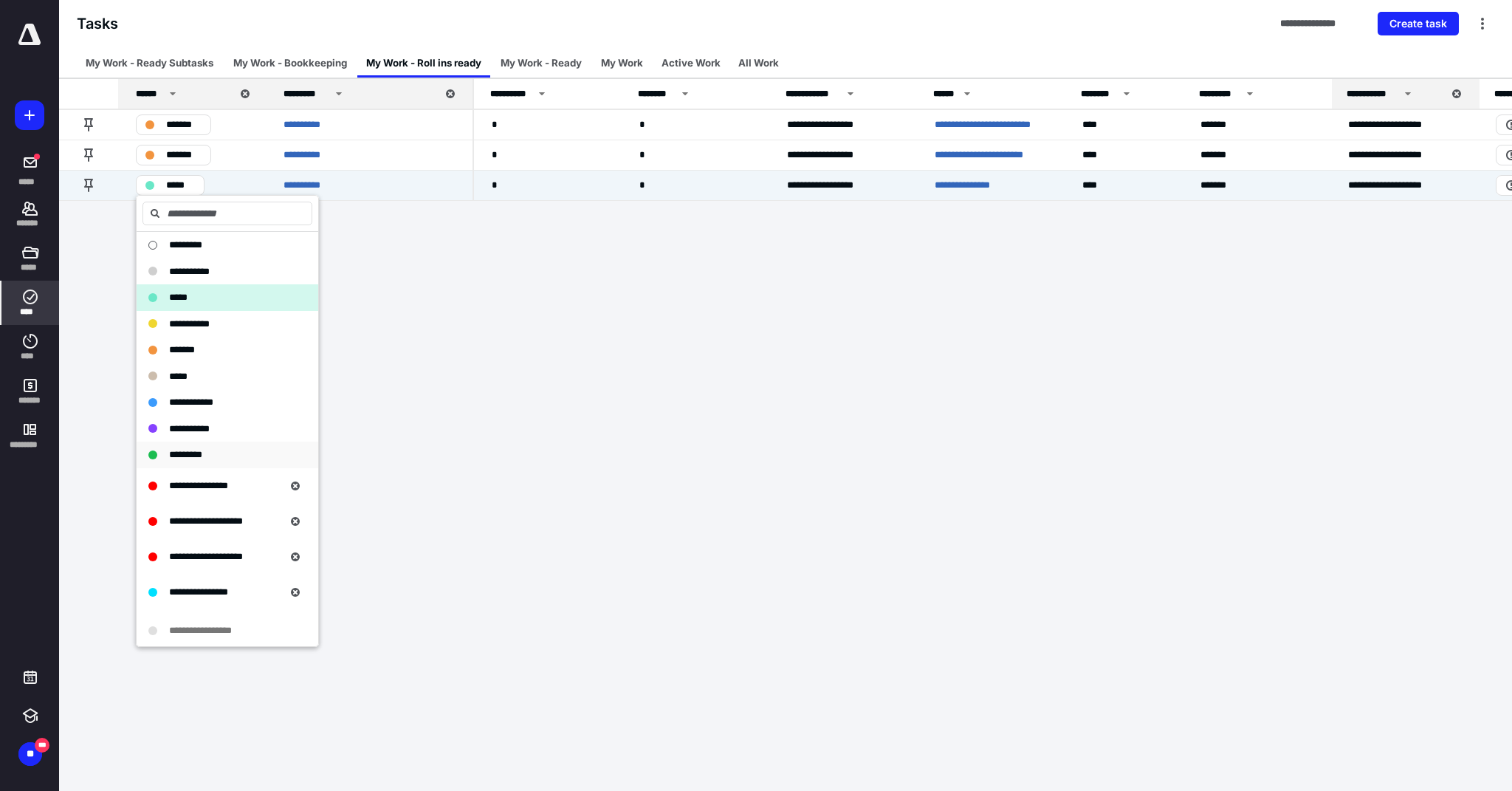 click on "*********" at bounding box center (185, 454) 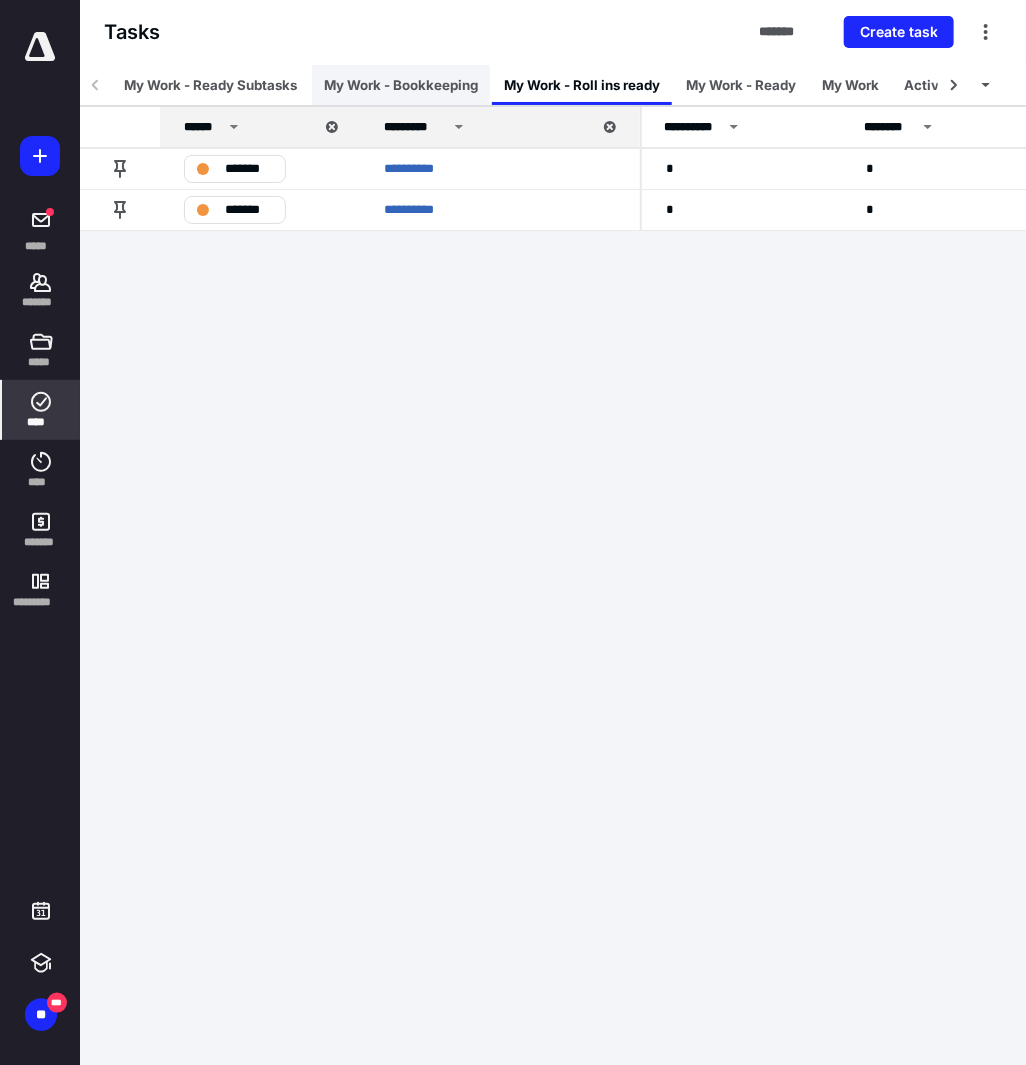 click on "My Work - Bookkeeping" at bounding box center (401, 85) 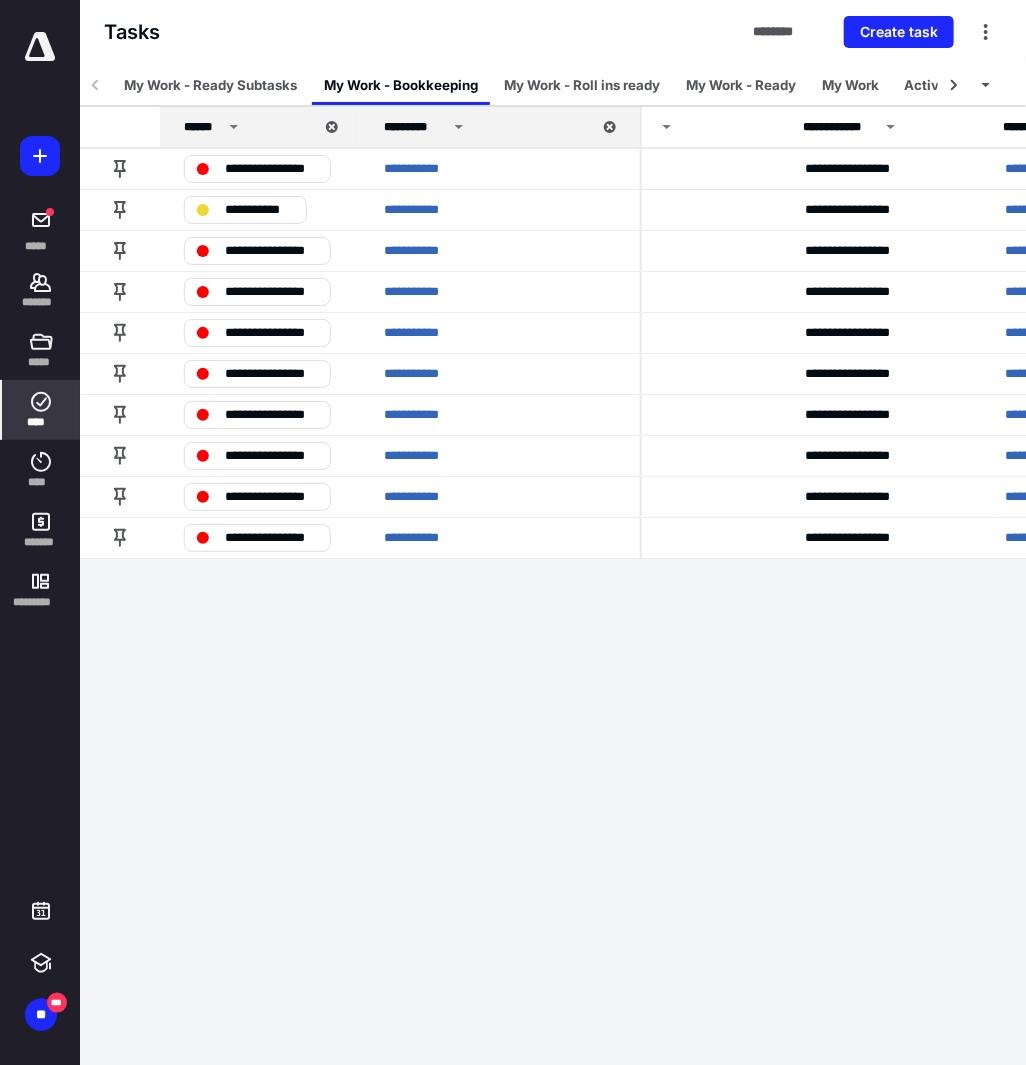 scroll, scrollTop: 0, scrollLeft: 266, axis: horizontal 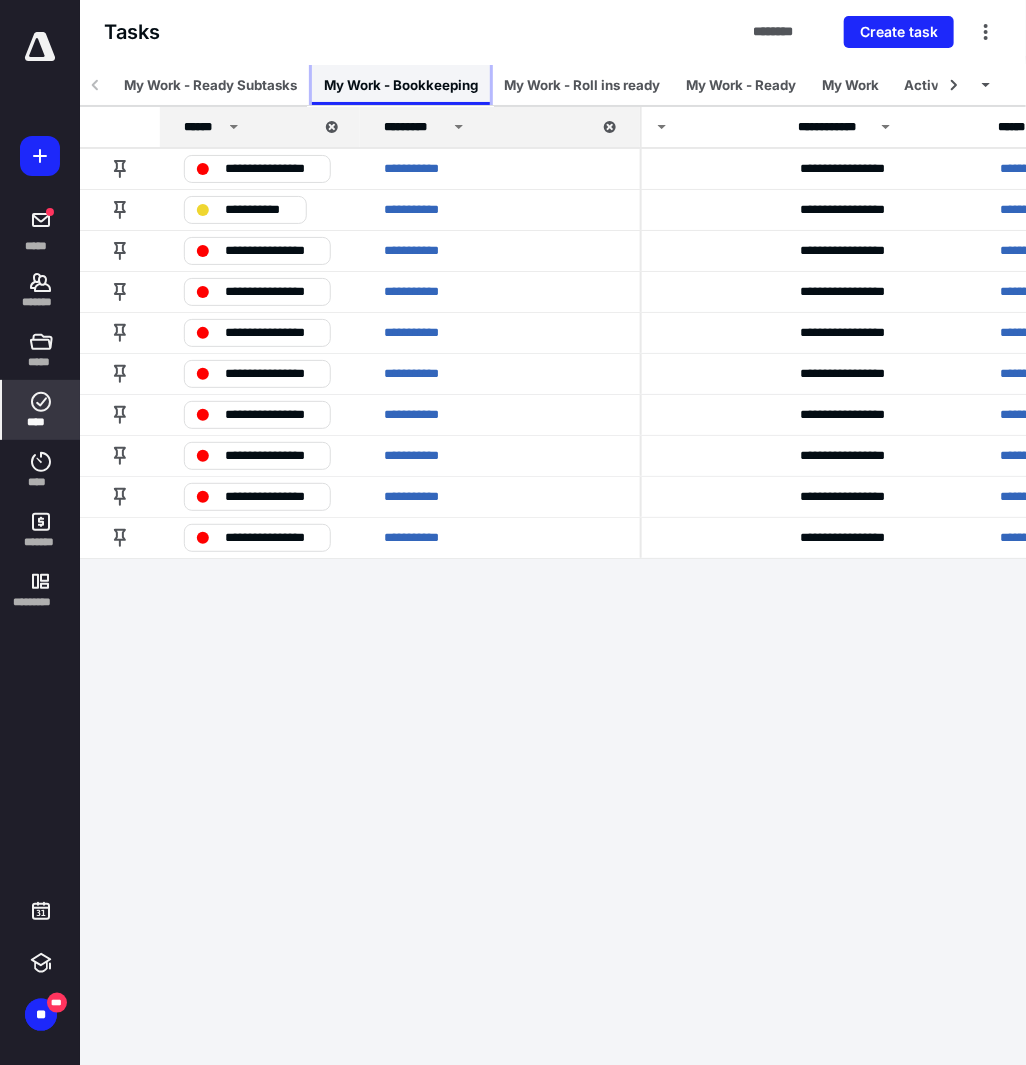 click on "My Work - Bookkeeping" at bounding box center [401, 85] 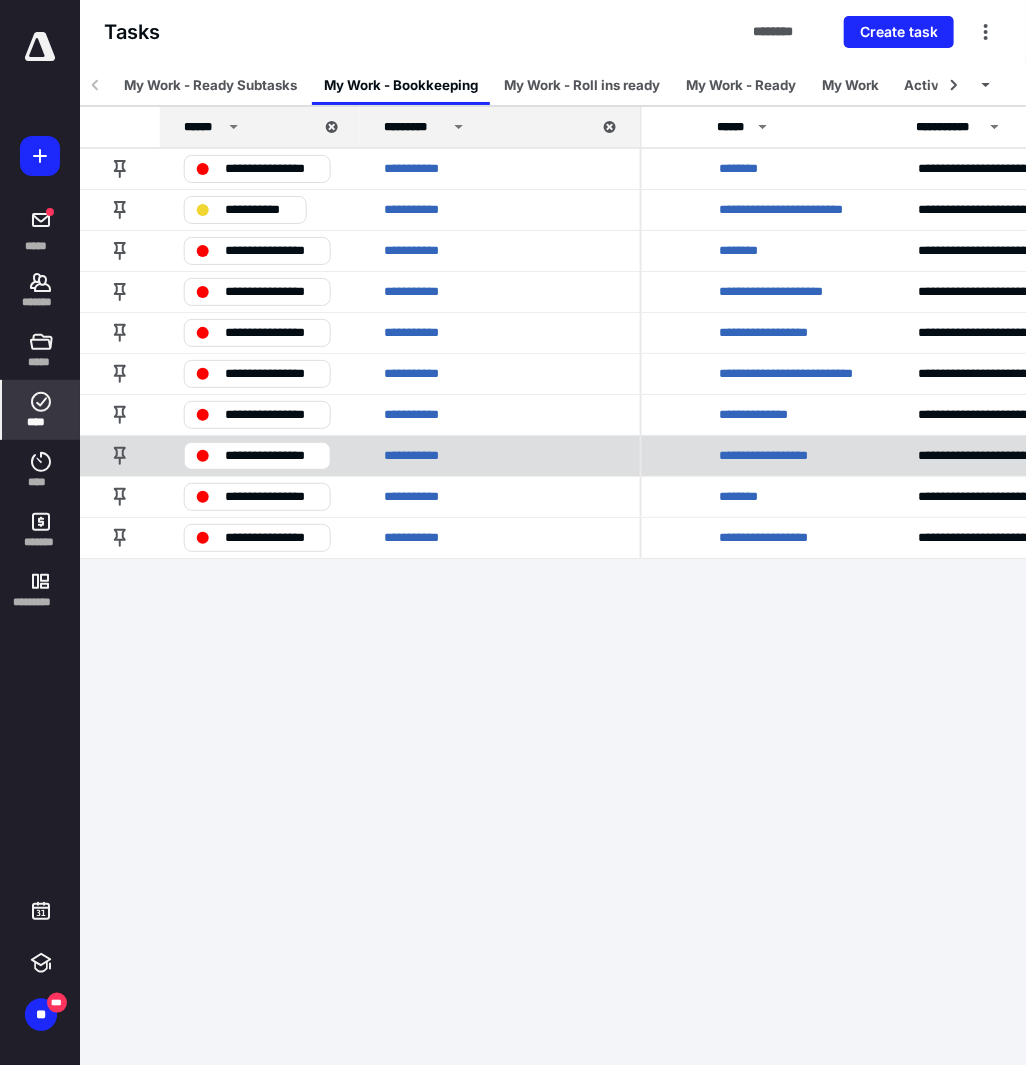 scroll, scrollTop: 0, scrollLeft: 546, axis: horizontal 